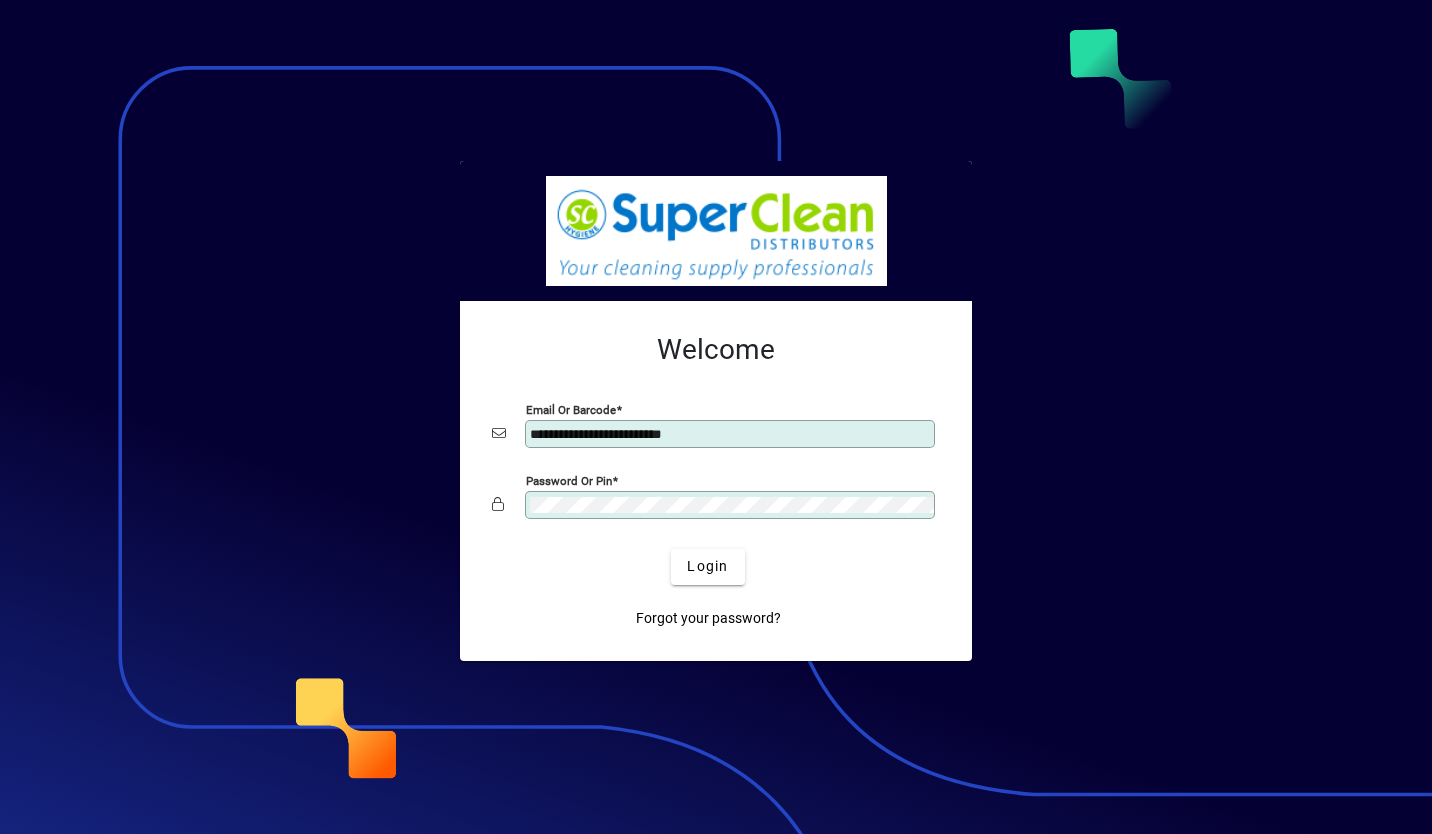 scroll, scrollTop: 0, scrollLeft: 0, axis: both 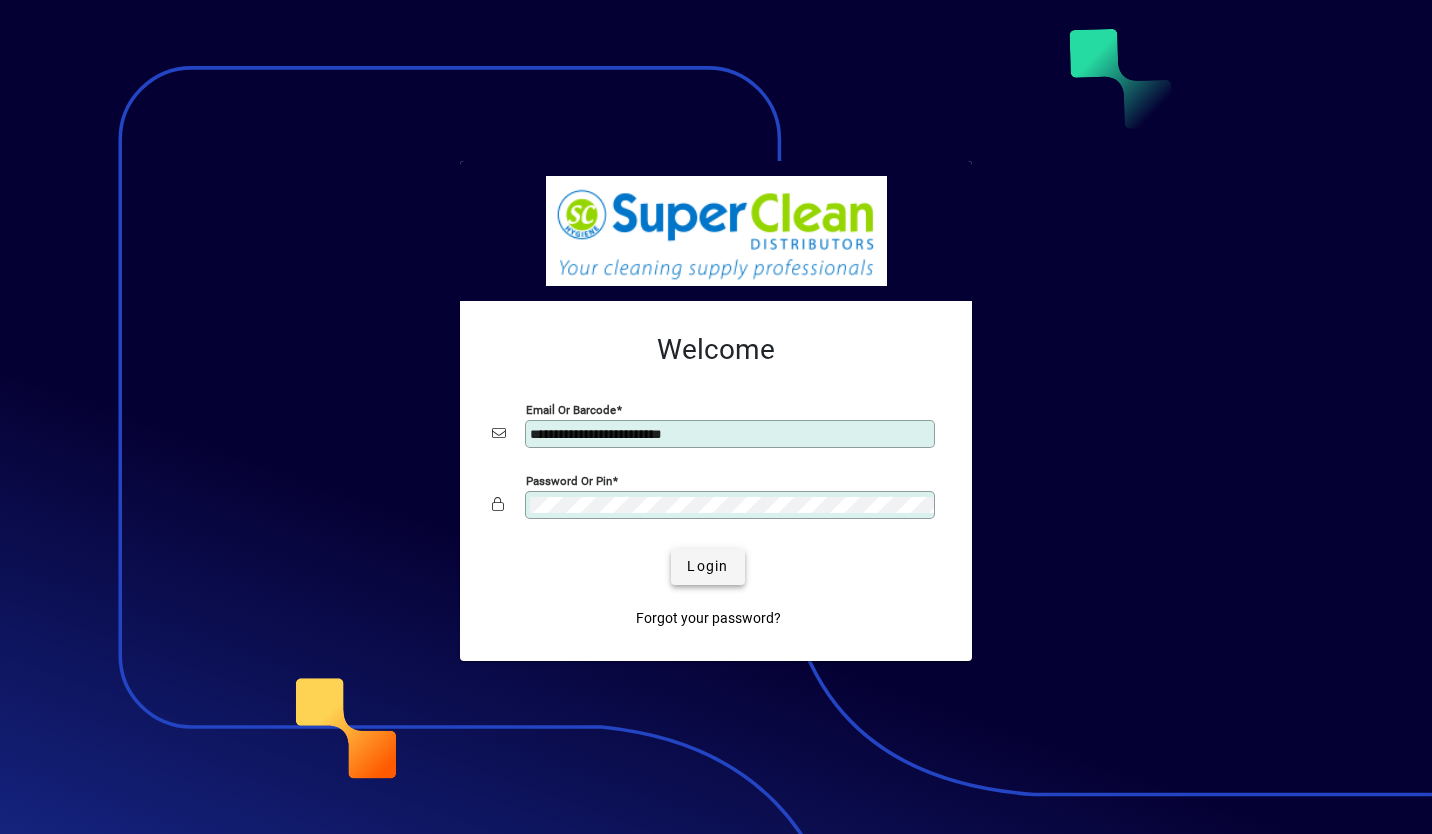 type 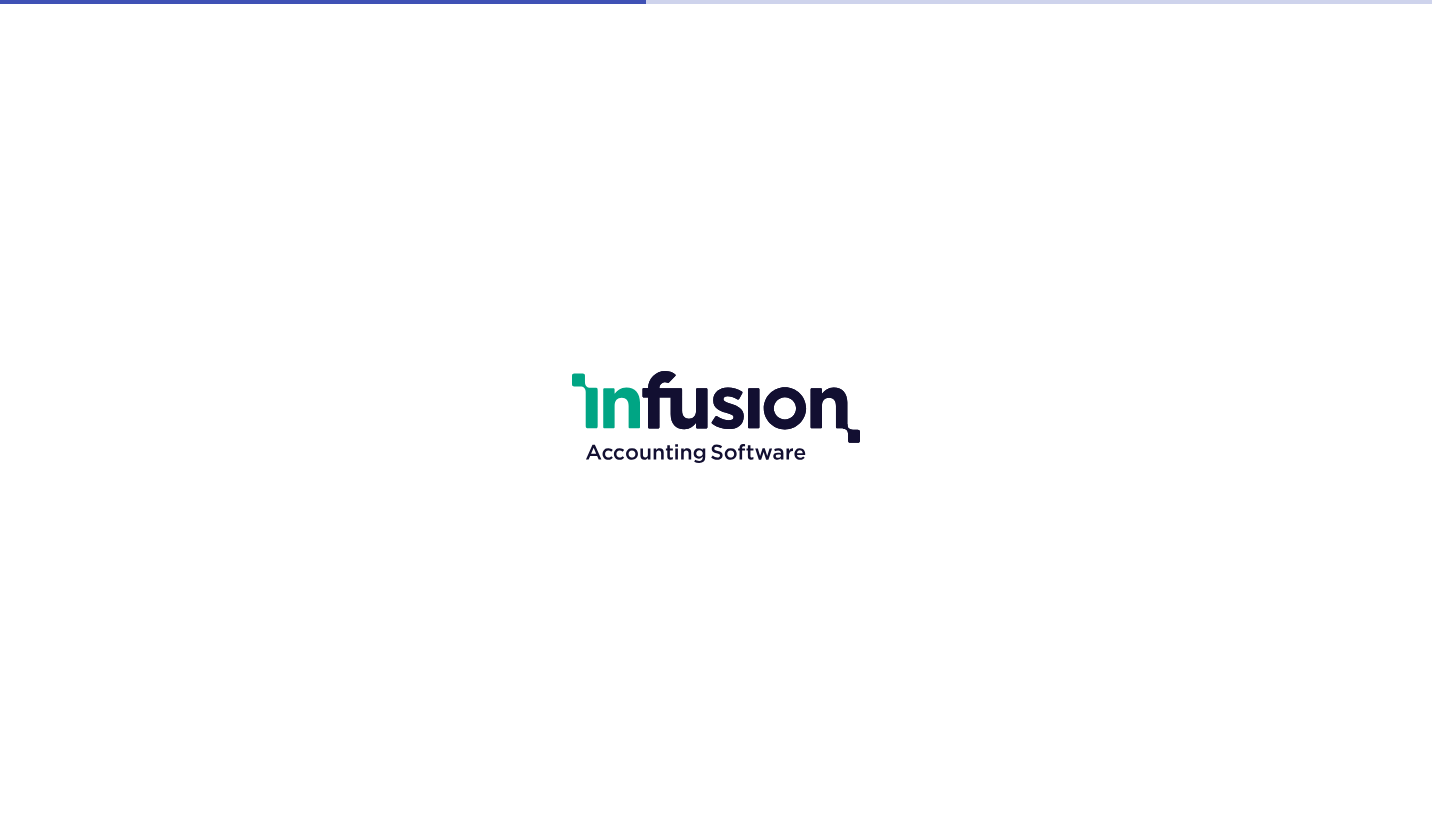 scroll, scrollTop: 0, scrollLeft: 0, axis: both 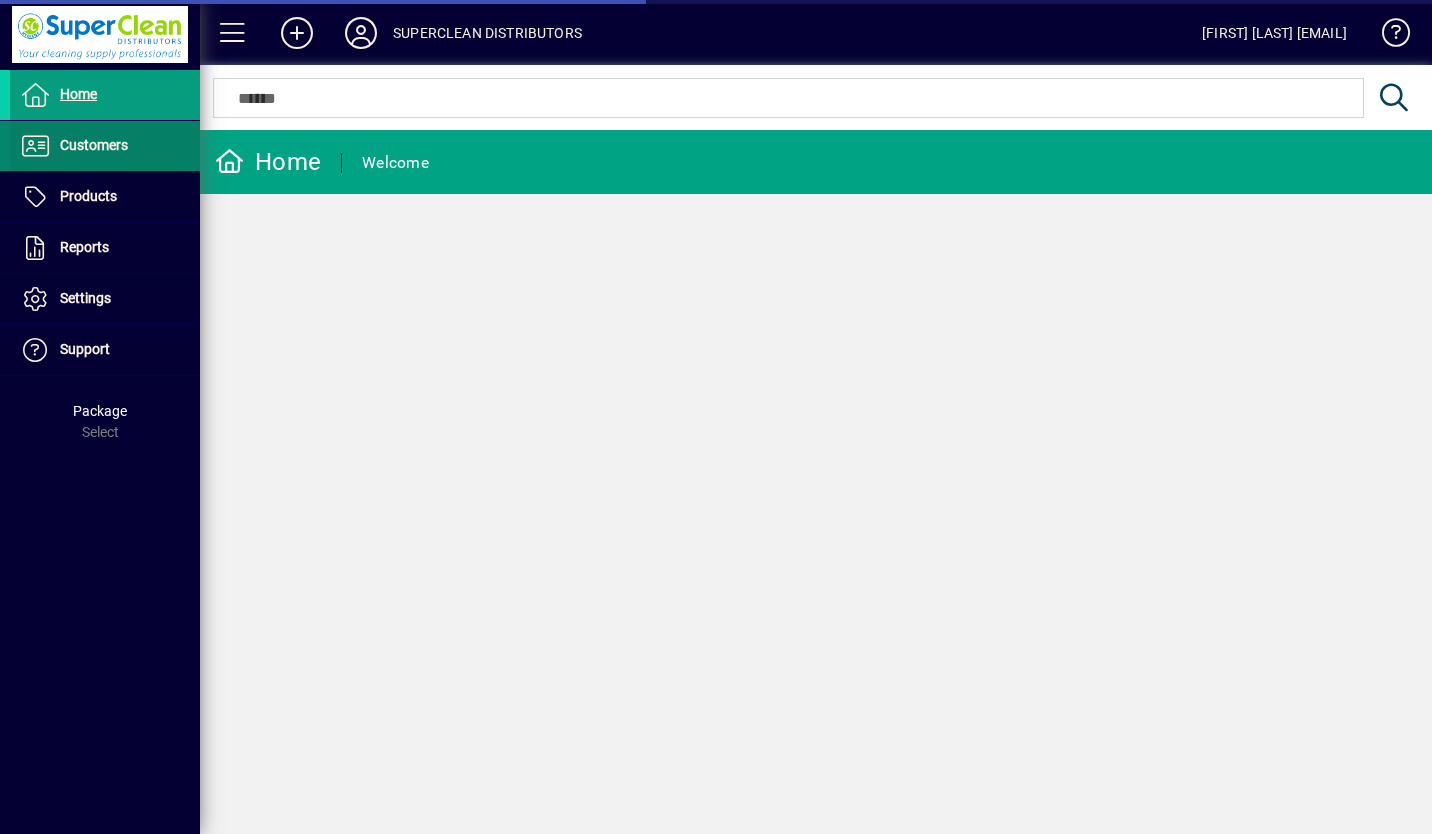 click on "Customers" at bounding box center [94, 145] 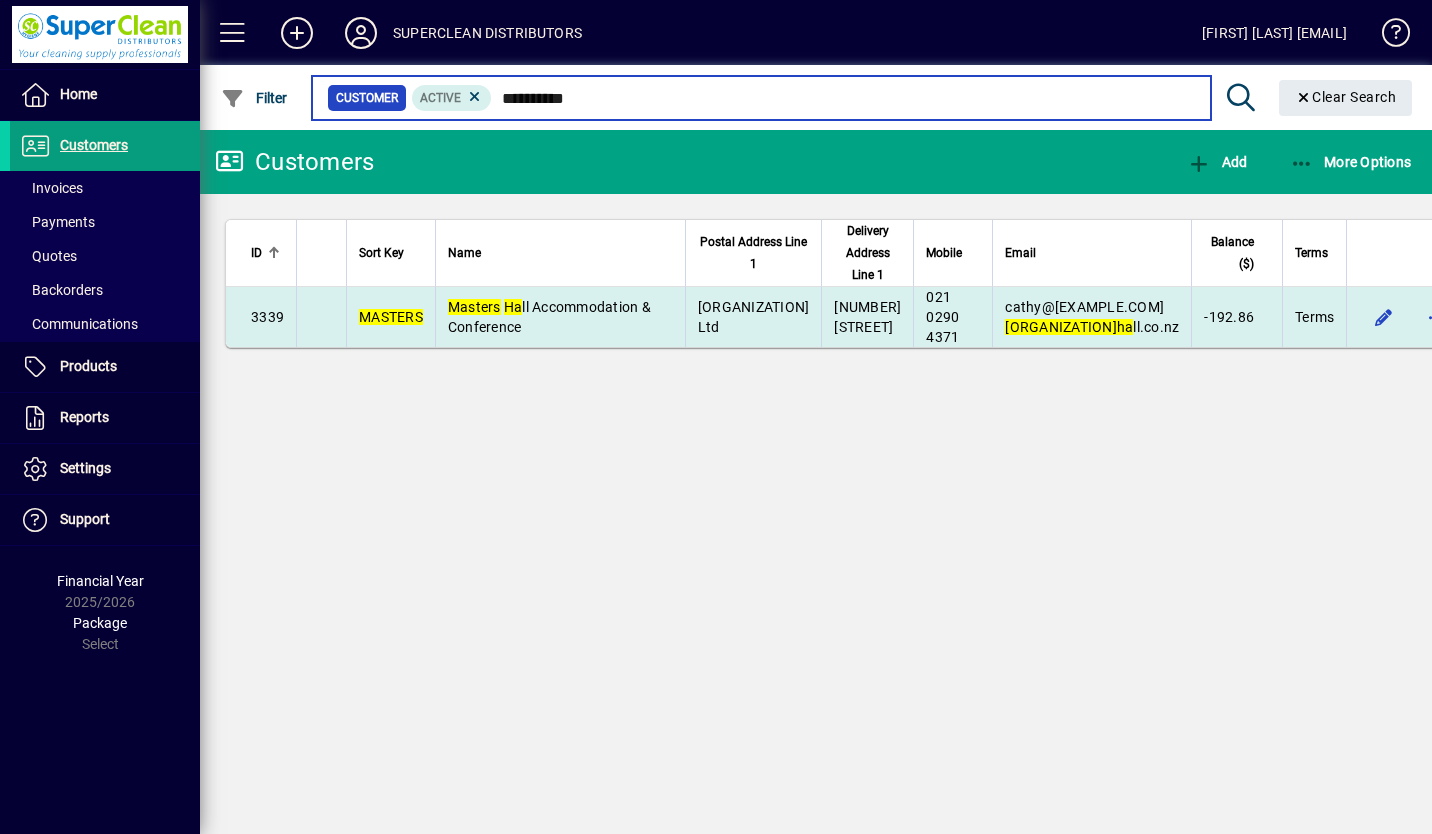 type on "**********" 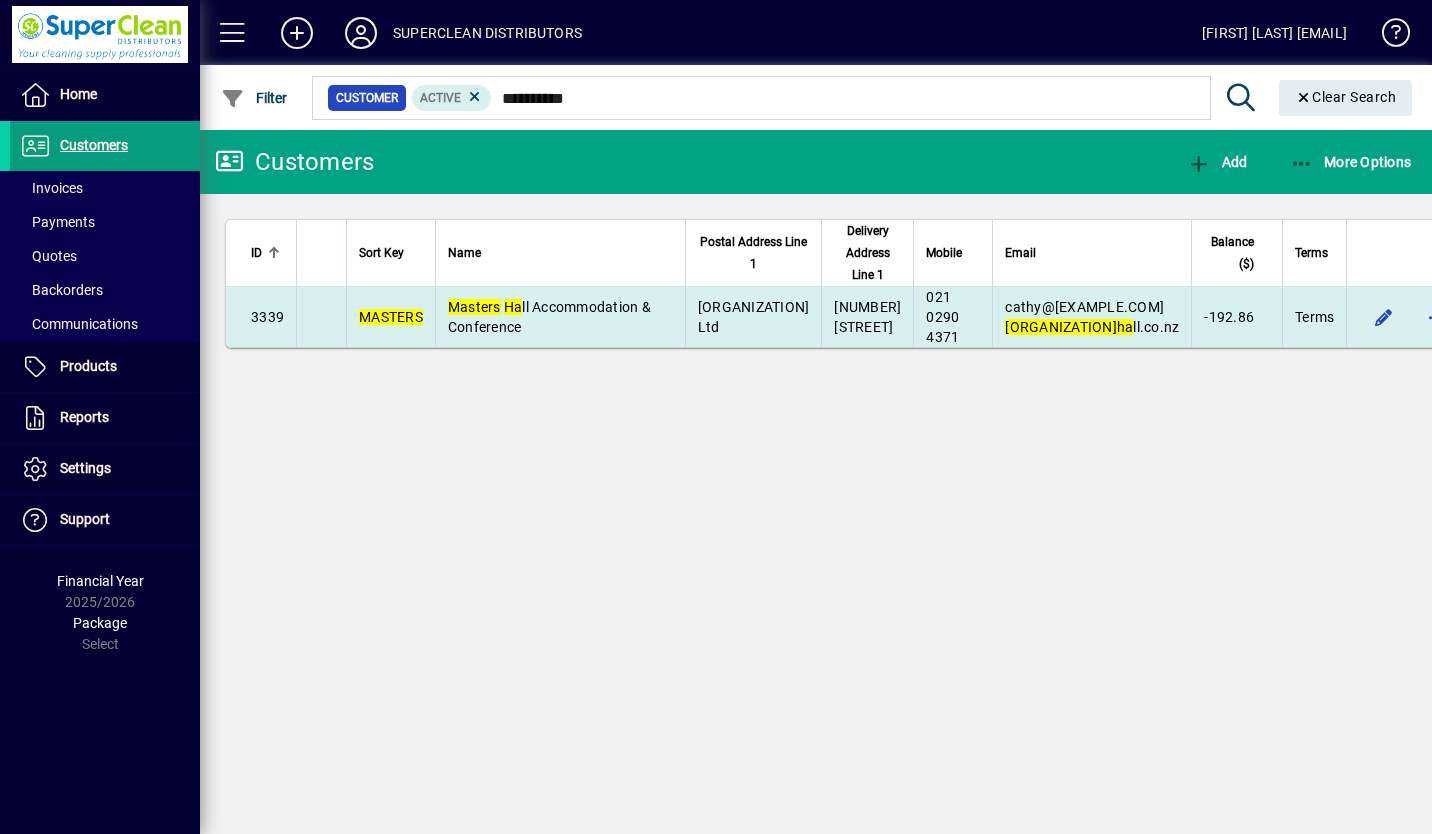 click on "[ORGANIZATION] Hall Accommodation & Conference" at bounding box center (560, 317) 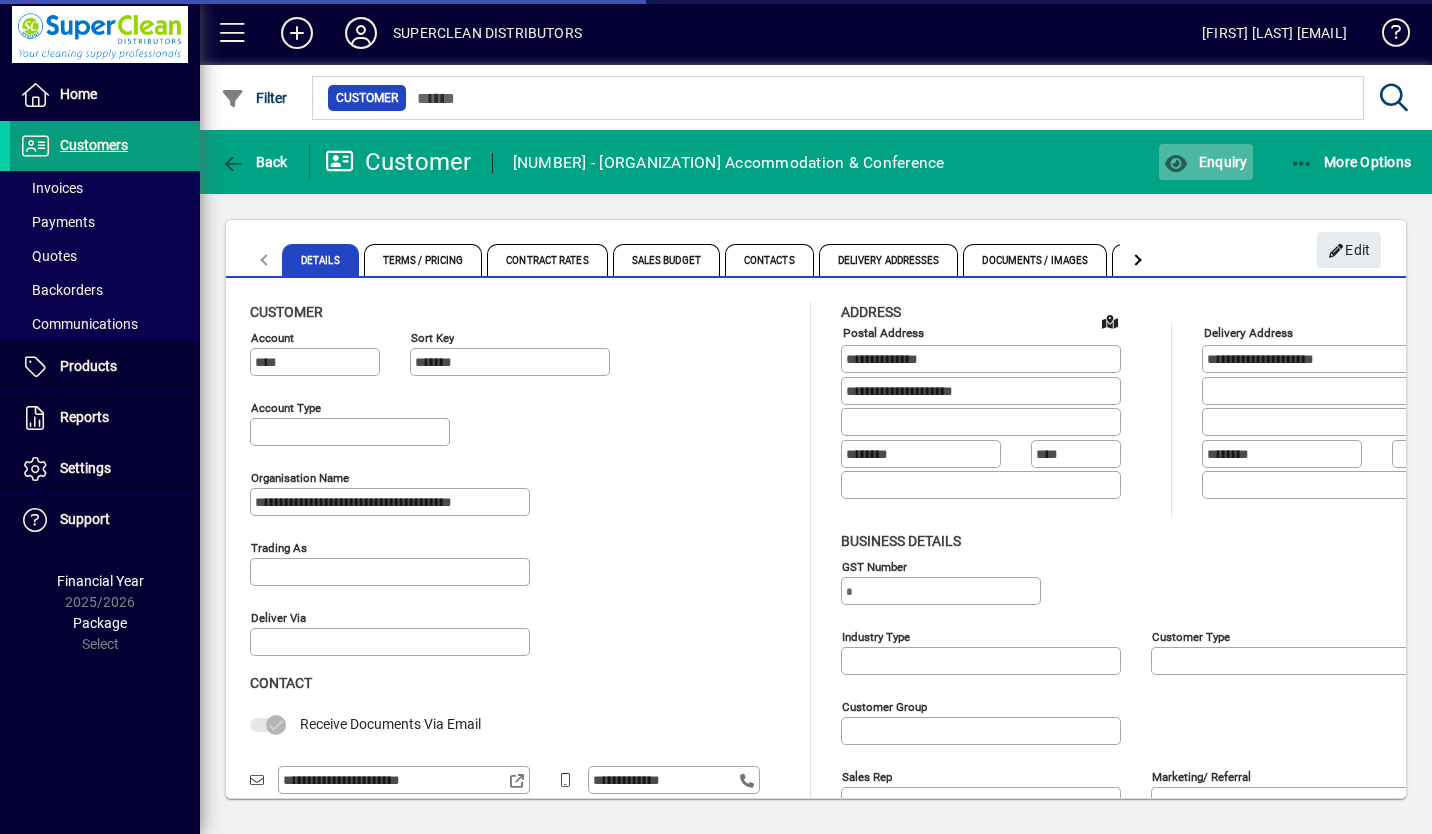 type on "**********" 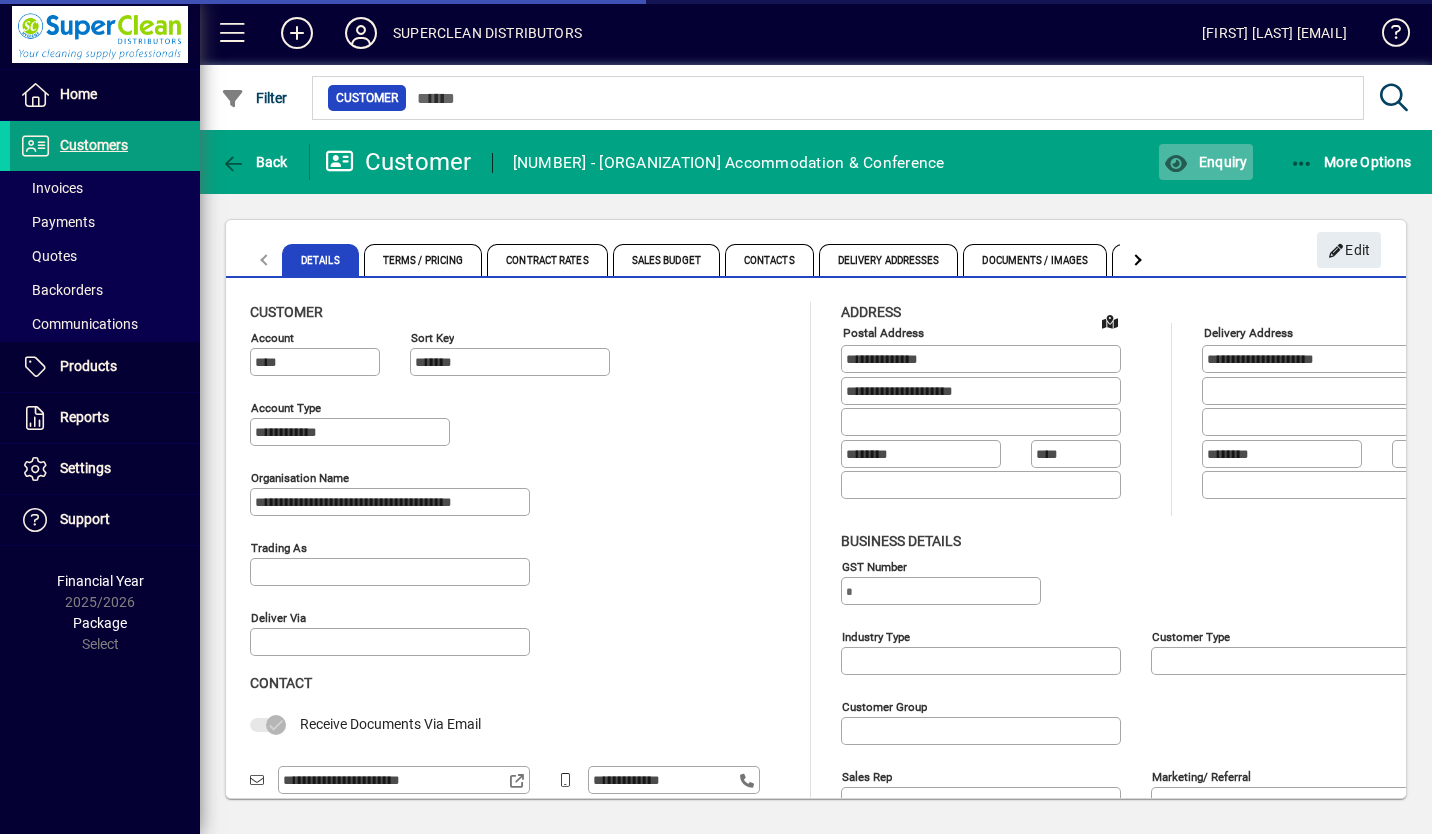type on "**********" 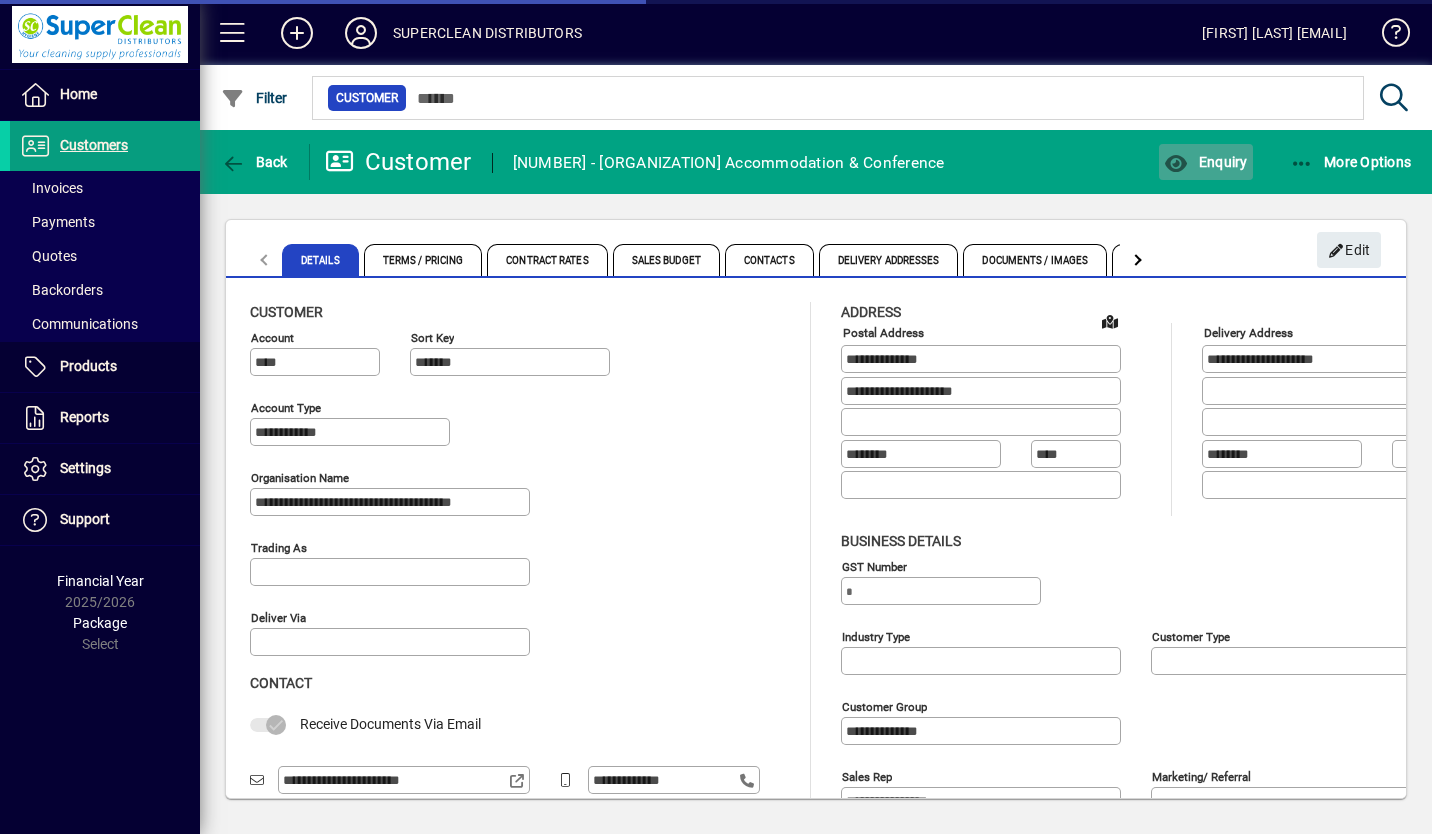 click 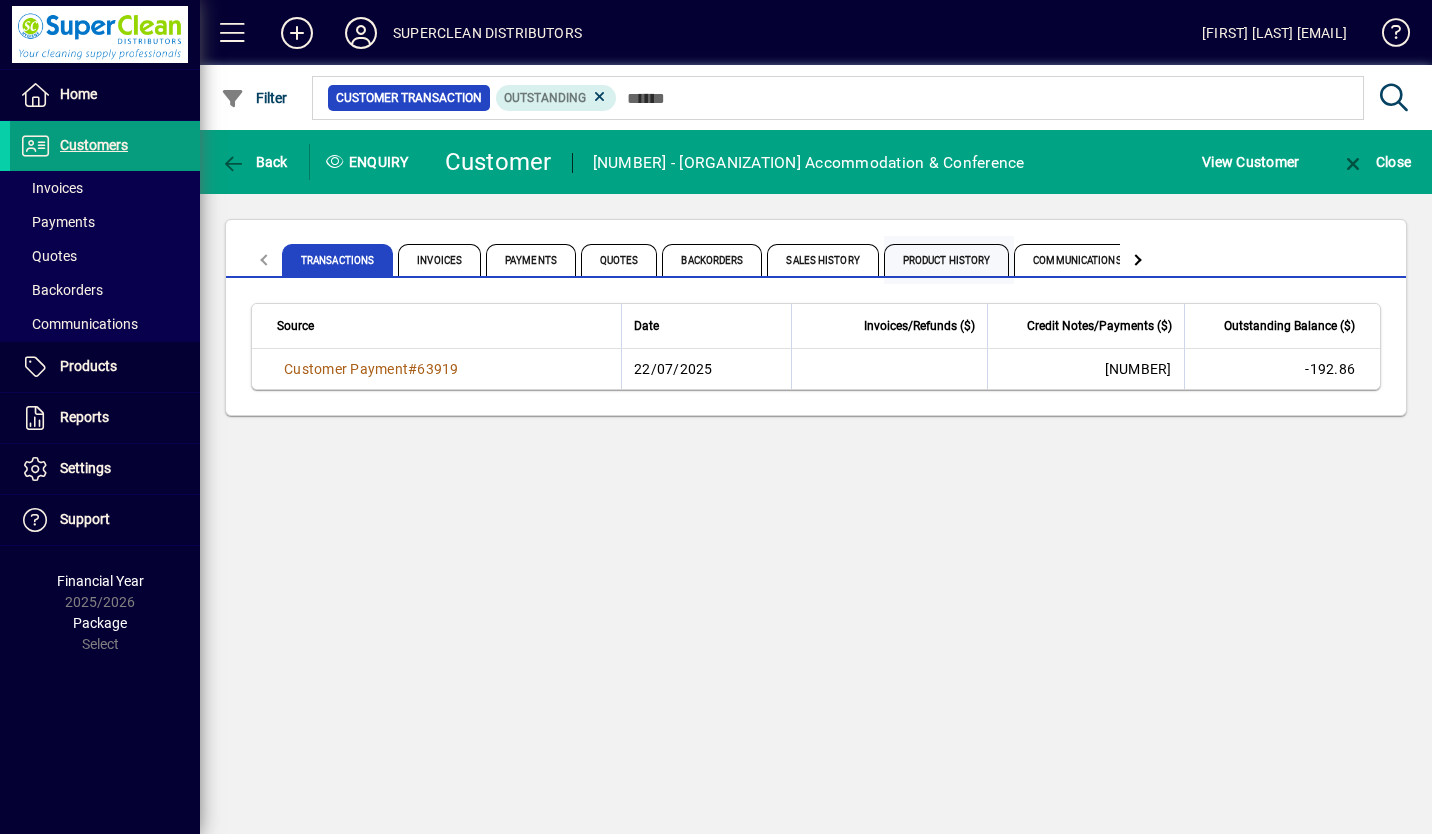 click on "Product History" at bounding box center [947, 260] 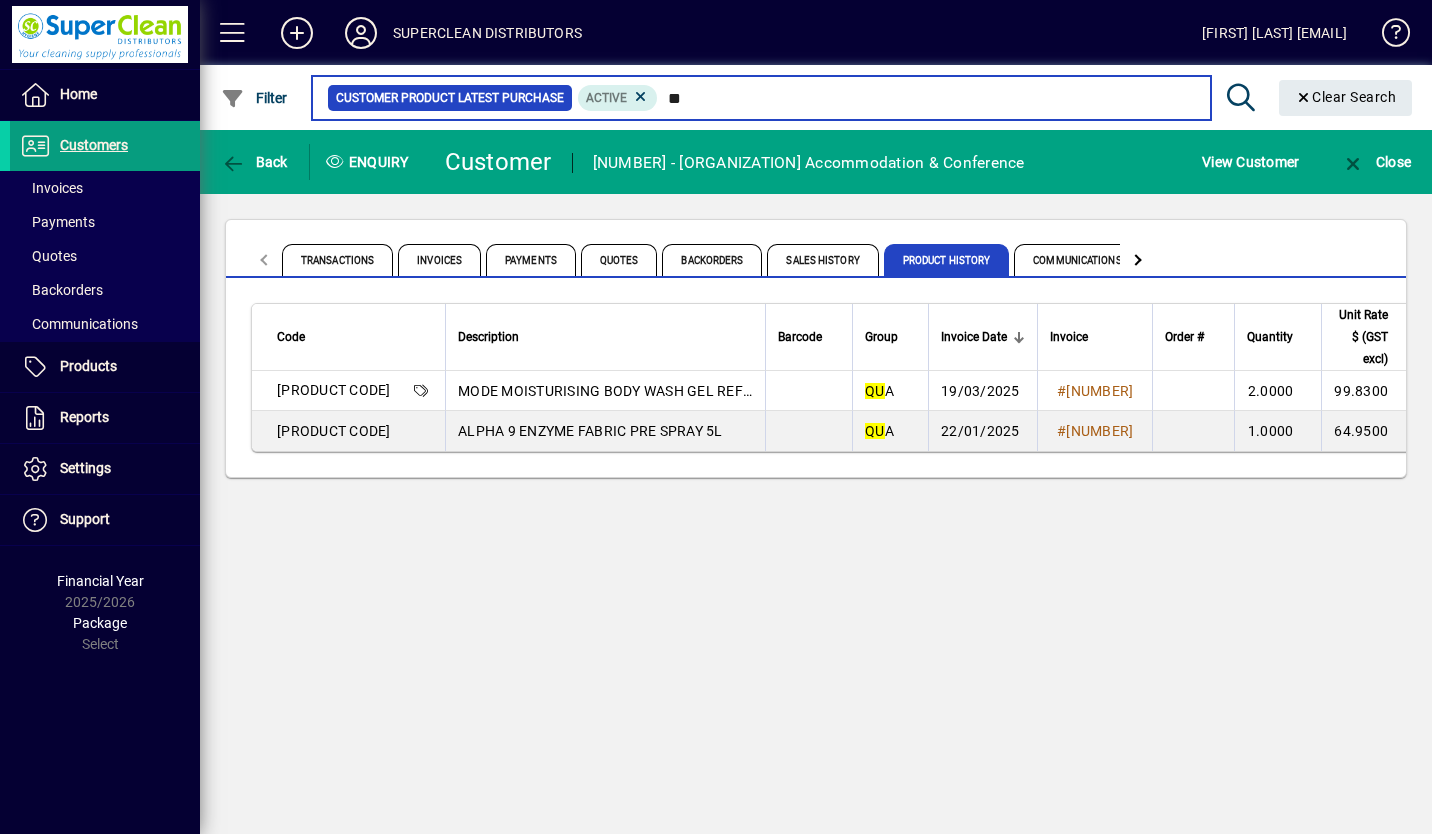 type on "*" 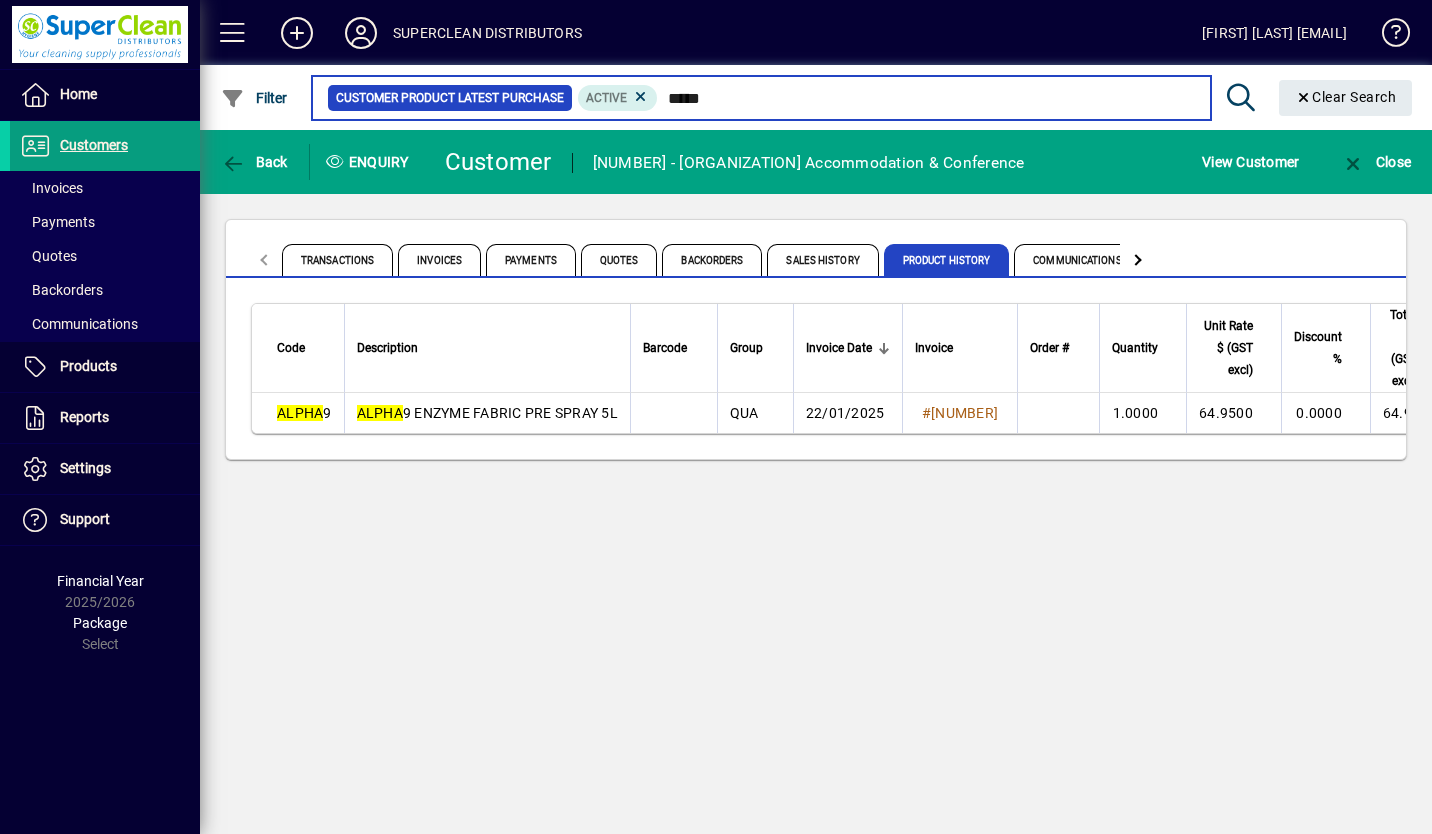type on "*" 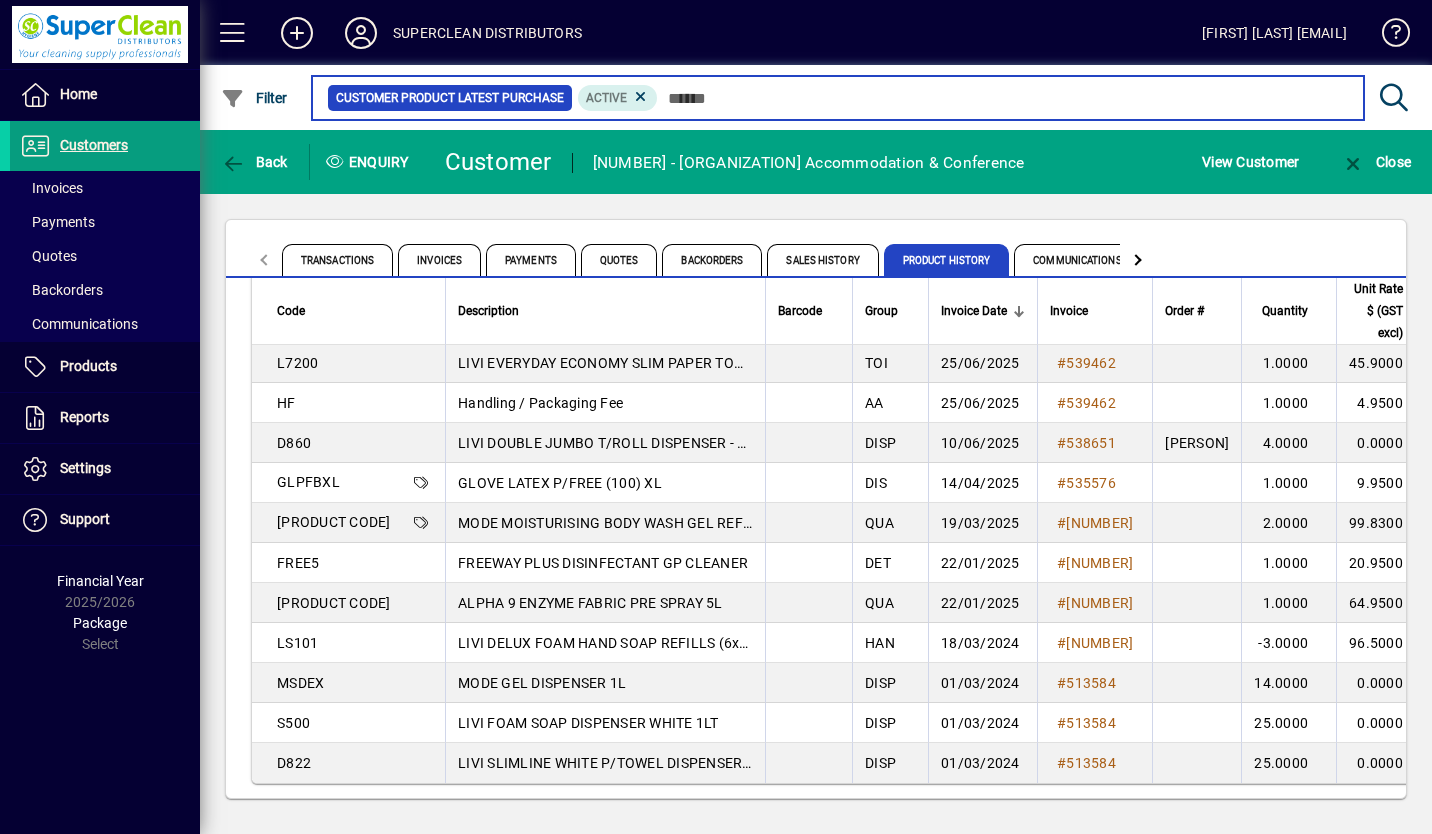 scroll, scrollTop: 79, scrollLeft: 0, axis: vertical 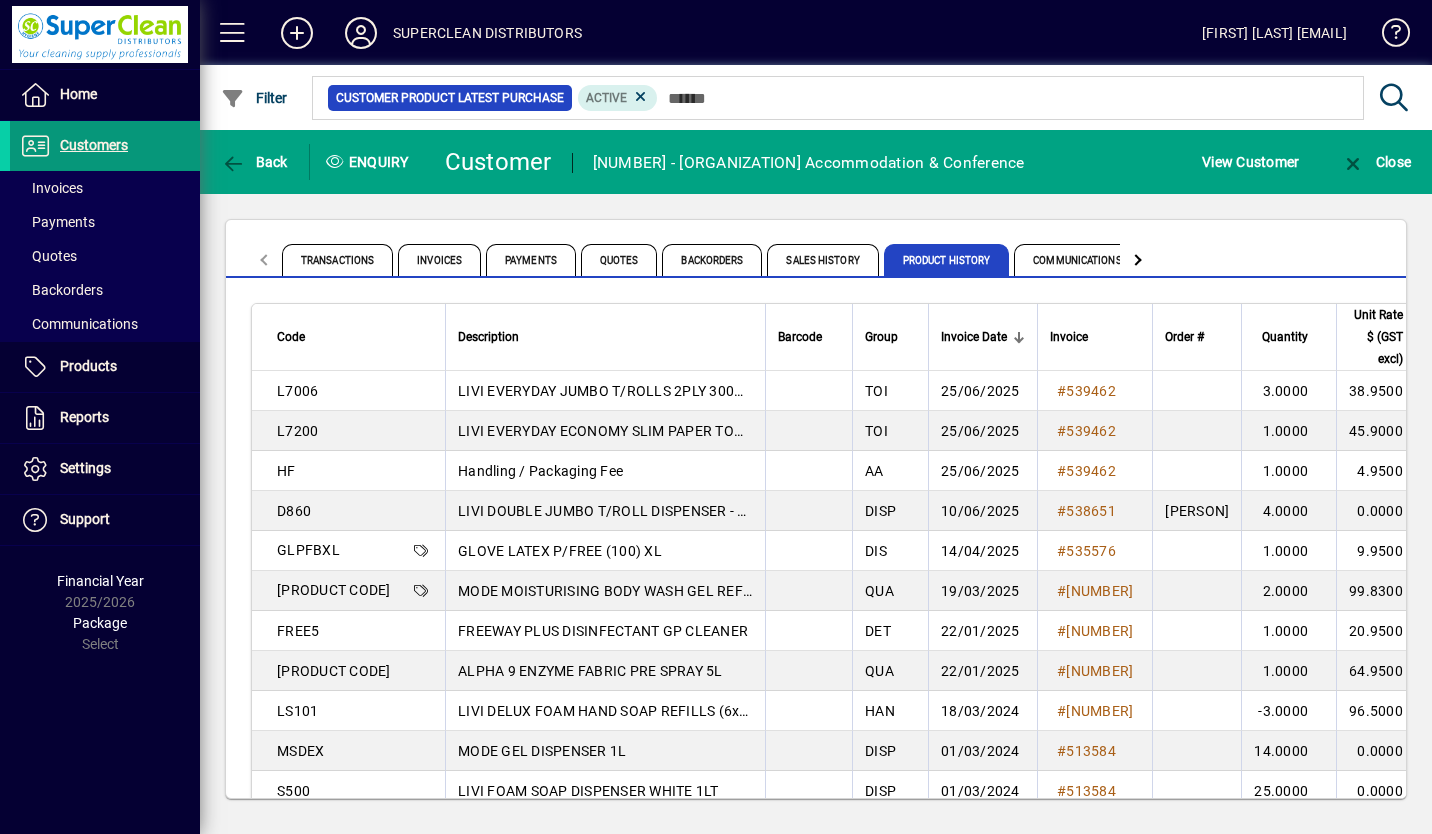 click on "Customers" at bounding box center [69, 146] 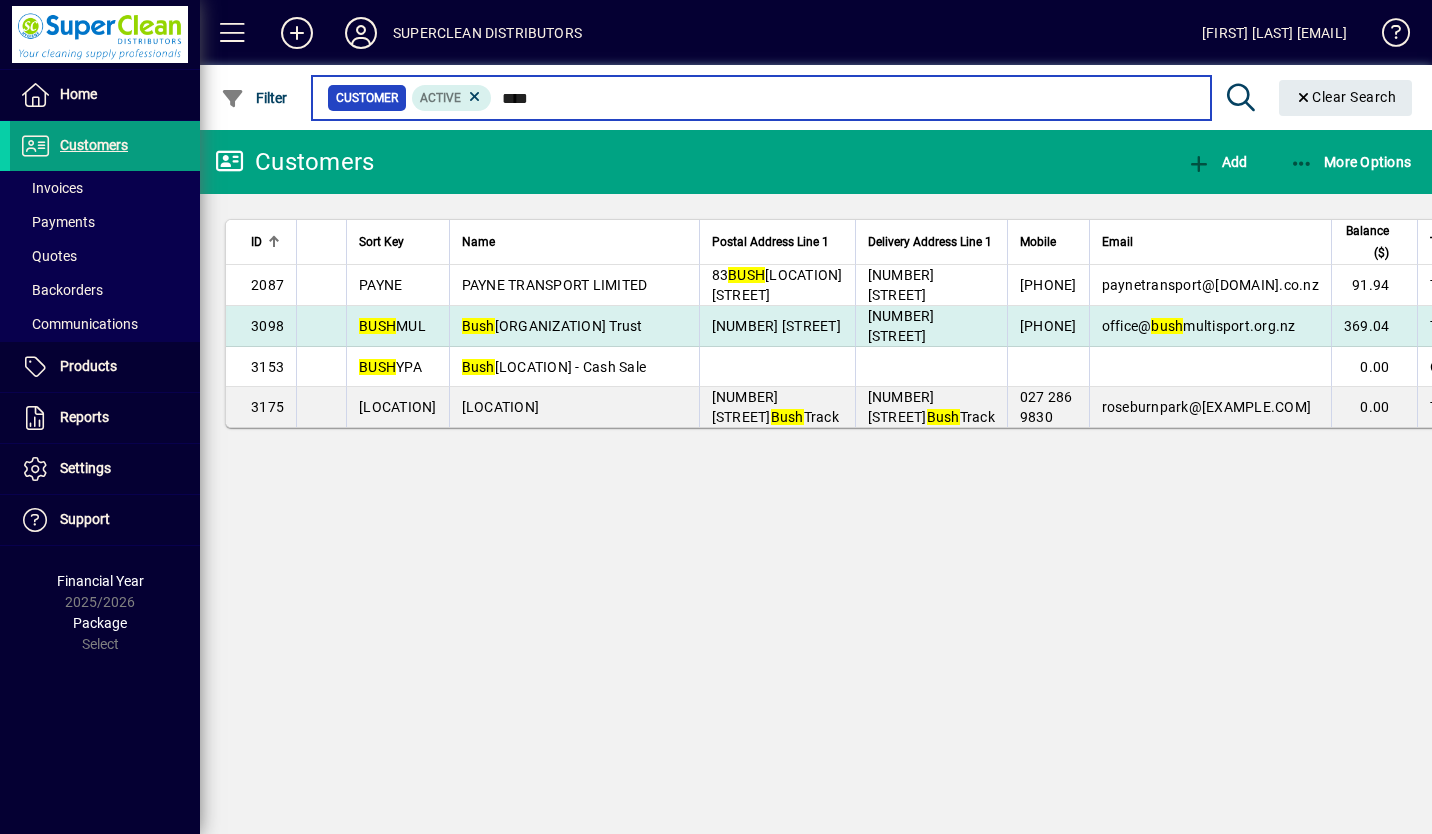 type on "****" 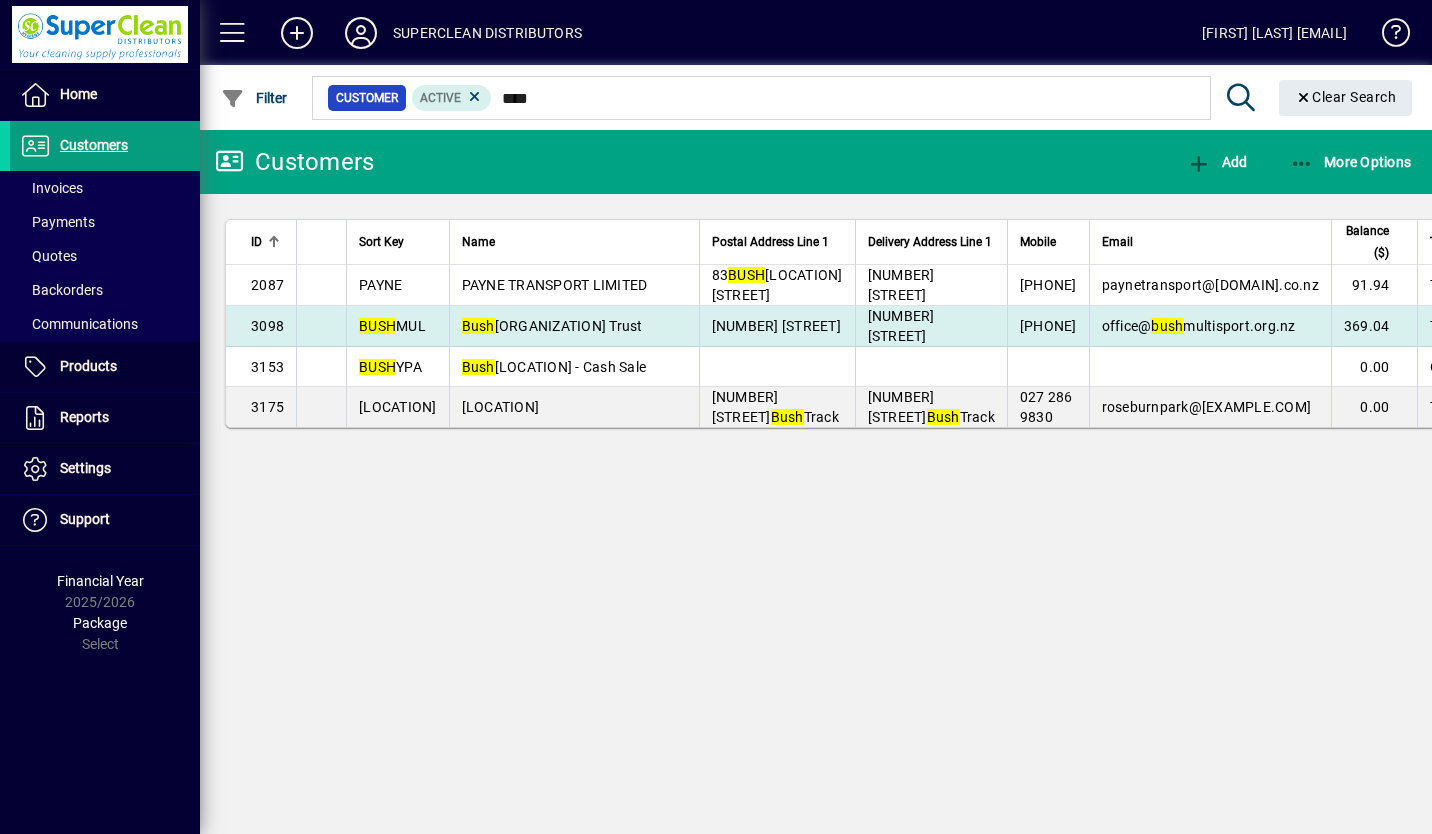 click on "[ORGANIZATION] Trust" at bounding box center (552, 326) 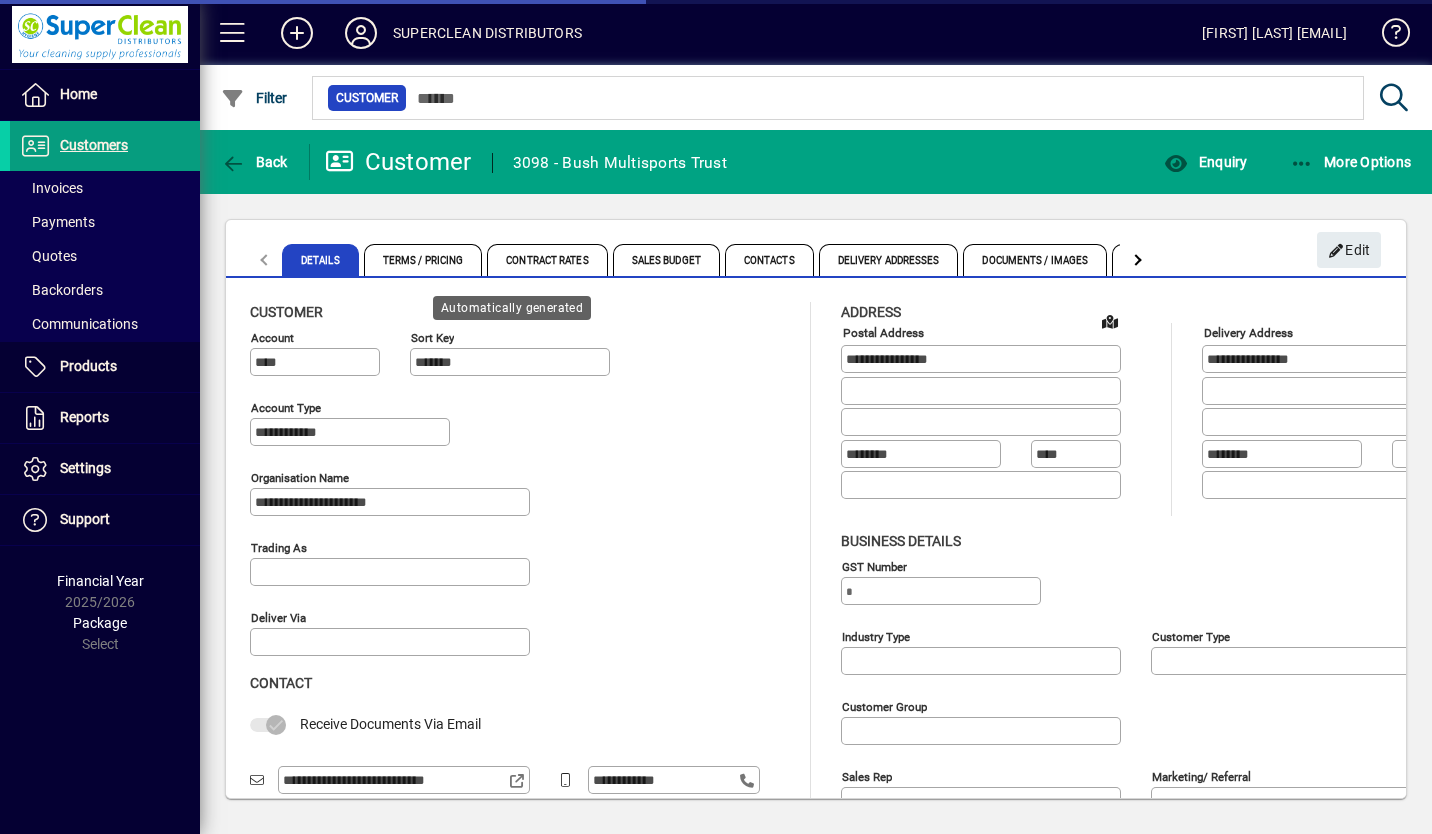 type on "**********" 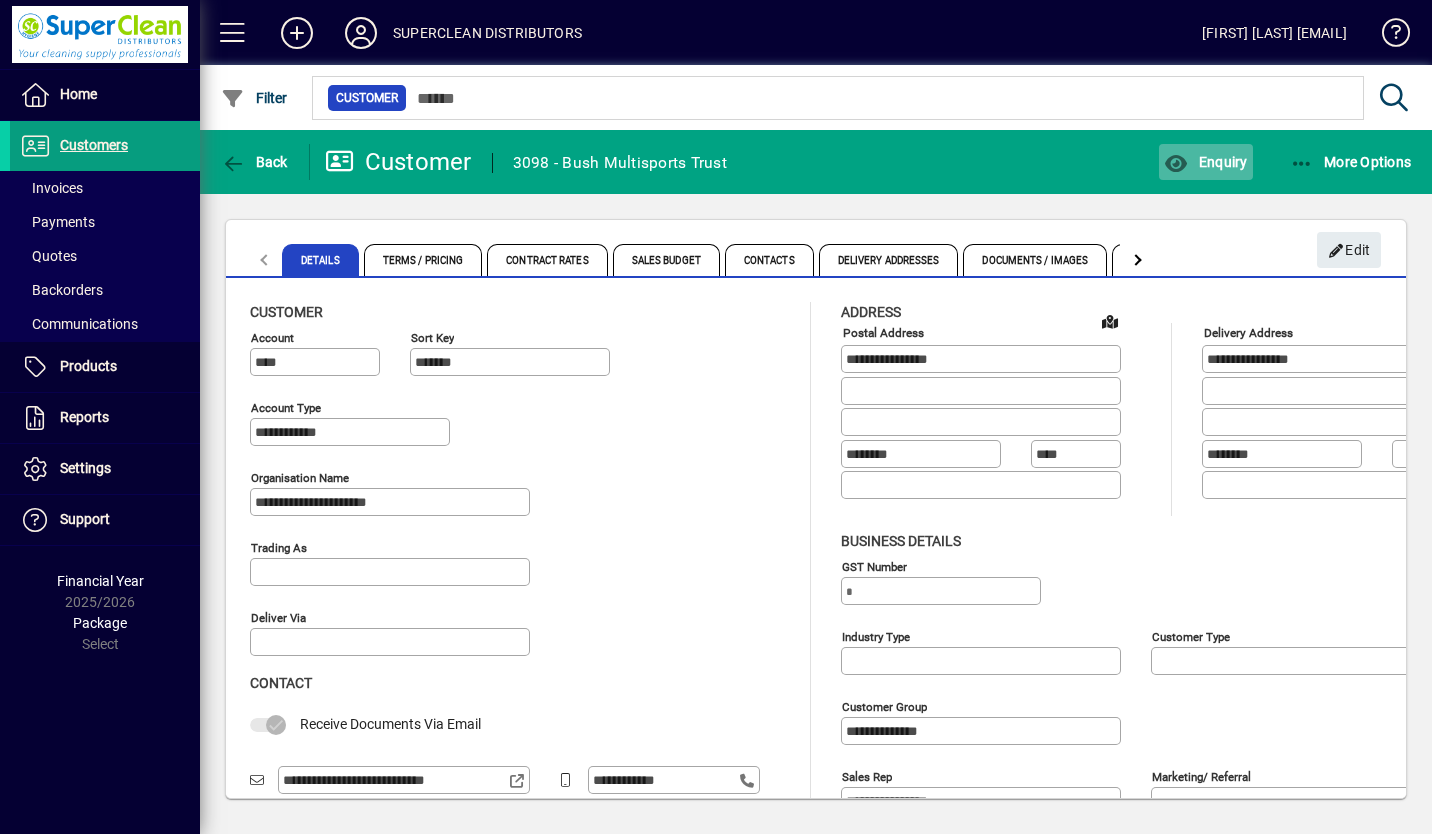 click 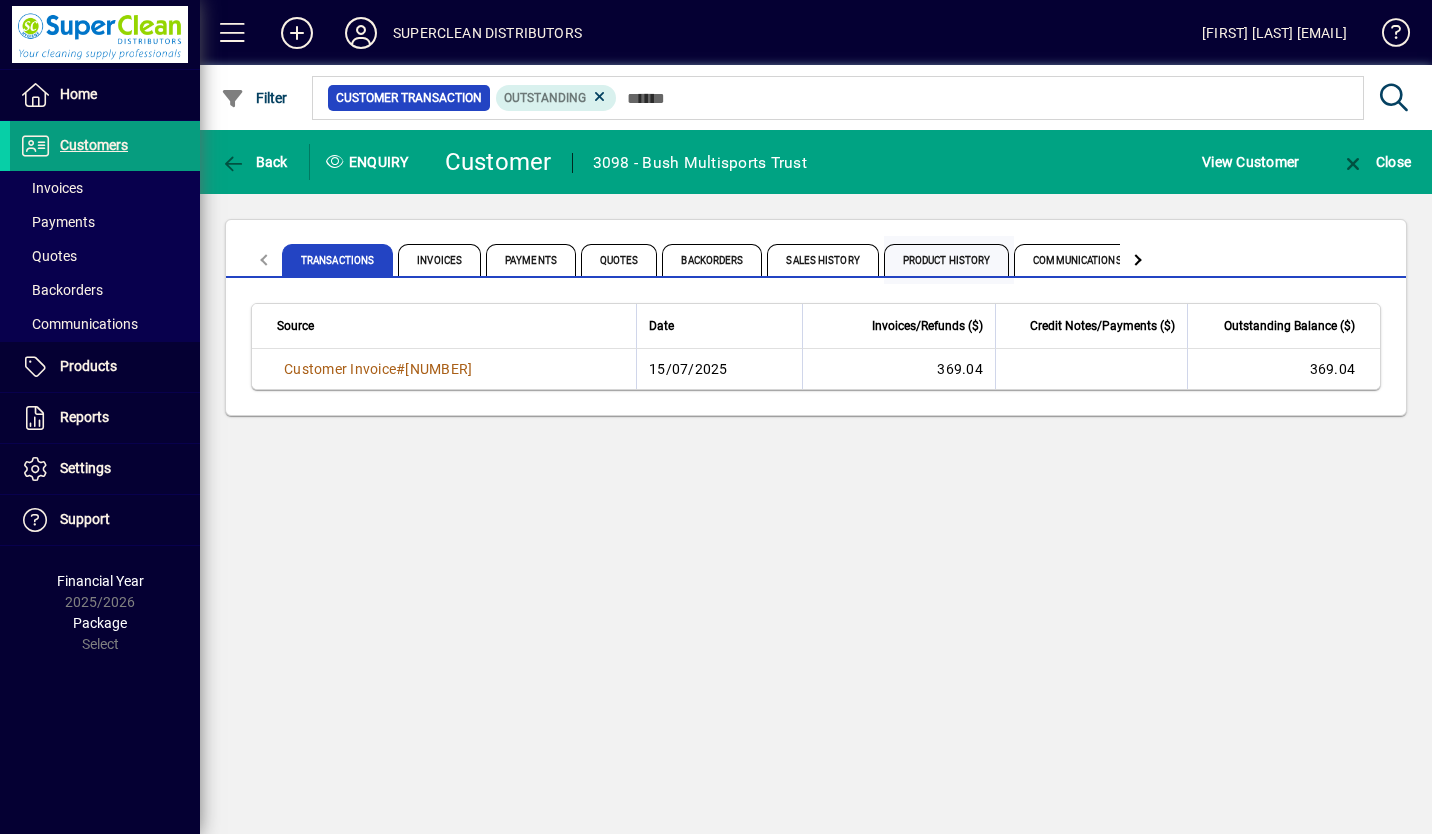 click on "Product History" at bounding box center [947, 260] 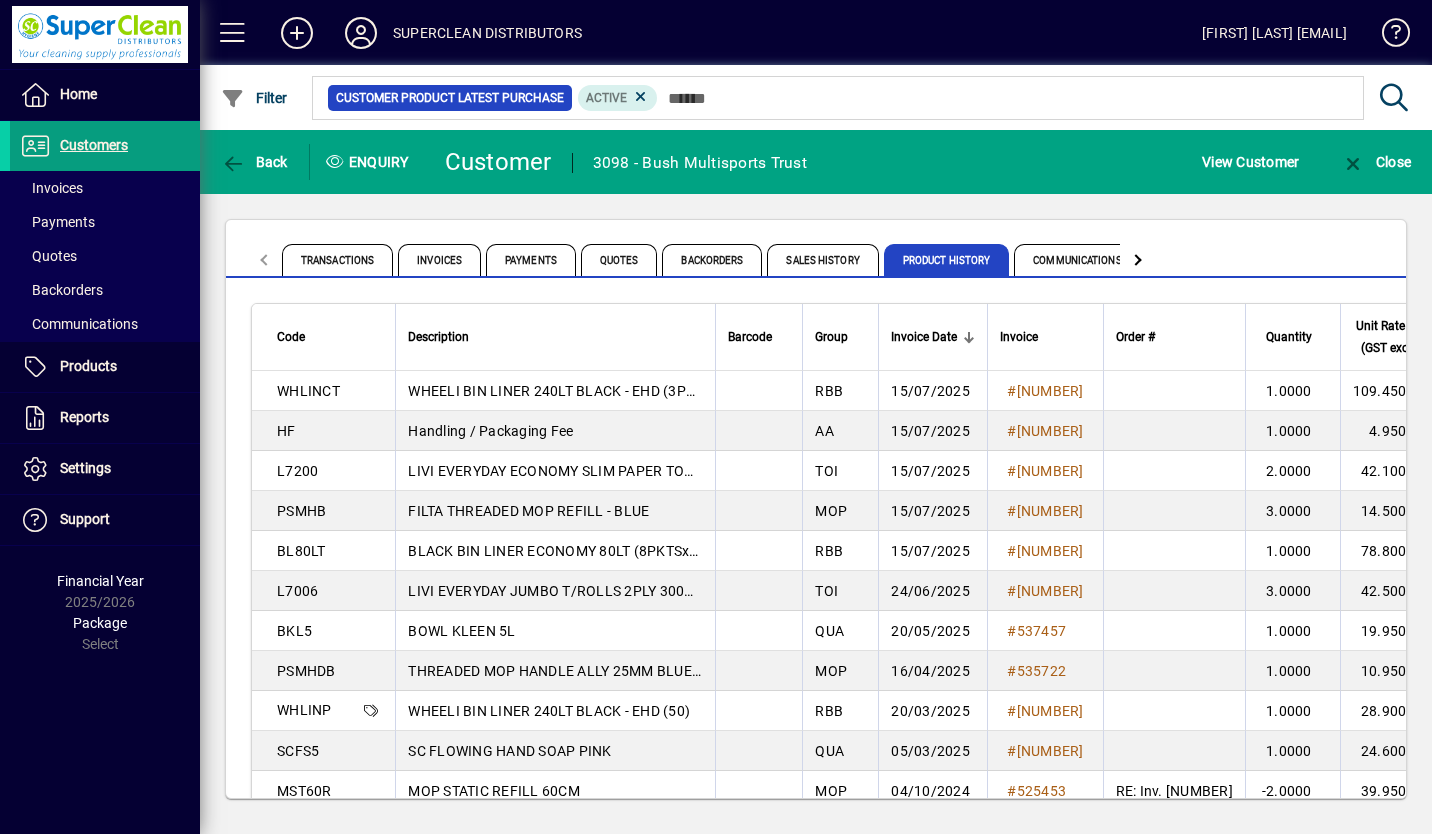 click on "WHLINCT WHEELI BIN LINER 240LT BLACK - EHD (3PKTSx50) (150) RBB [DATE] # [NUMBER] 1.0000 109.4500 0.0000 109.45 HF Handling / Packaging Fee AA [DATE] # [NUMBER] 1.0000 4.9500 0.0000 4.95 L7200 LIVI EVERYDAY ECONOMY SLIM PAPER TOWELS (4000) TOI [DATE] # [NUMBER] 2.0000 42.1000 0.0000 84.20 PSMHB FILTA THREADED MOP REFILL - BLUE MOP [DATE] # [NUMBER] 3.0000 14.5000 0.0000 43.50 BL80LT BLACK BIN LINER ECONOMY 80LT (8PKTSx50 - 400) RBB [DATE] # [NUMBER] 1.0000 78.8000 0.0000 78.80 L7006 LIVI EVERYDAY JUMBO T/ROLLS 2PLY 300M (8) TOI [DATE] # [NUMBER] 3.0000 42.5000 0.0000 127.50 BKL5 BOWL KLEEN 5L QUA [DATE] # [NUMBER] 1.0000 19.9500 0.0000 19.95 PSMHDB THREADED MOP HANDLE ALLY 25MM BLUE - 1.5M. MOP [DATE] # [NUMBER] 1.0000 10.9500 0.0000 10.95 RBB" 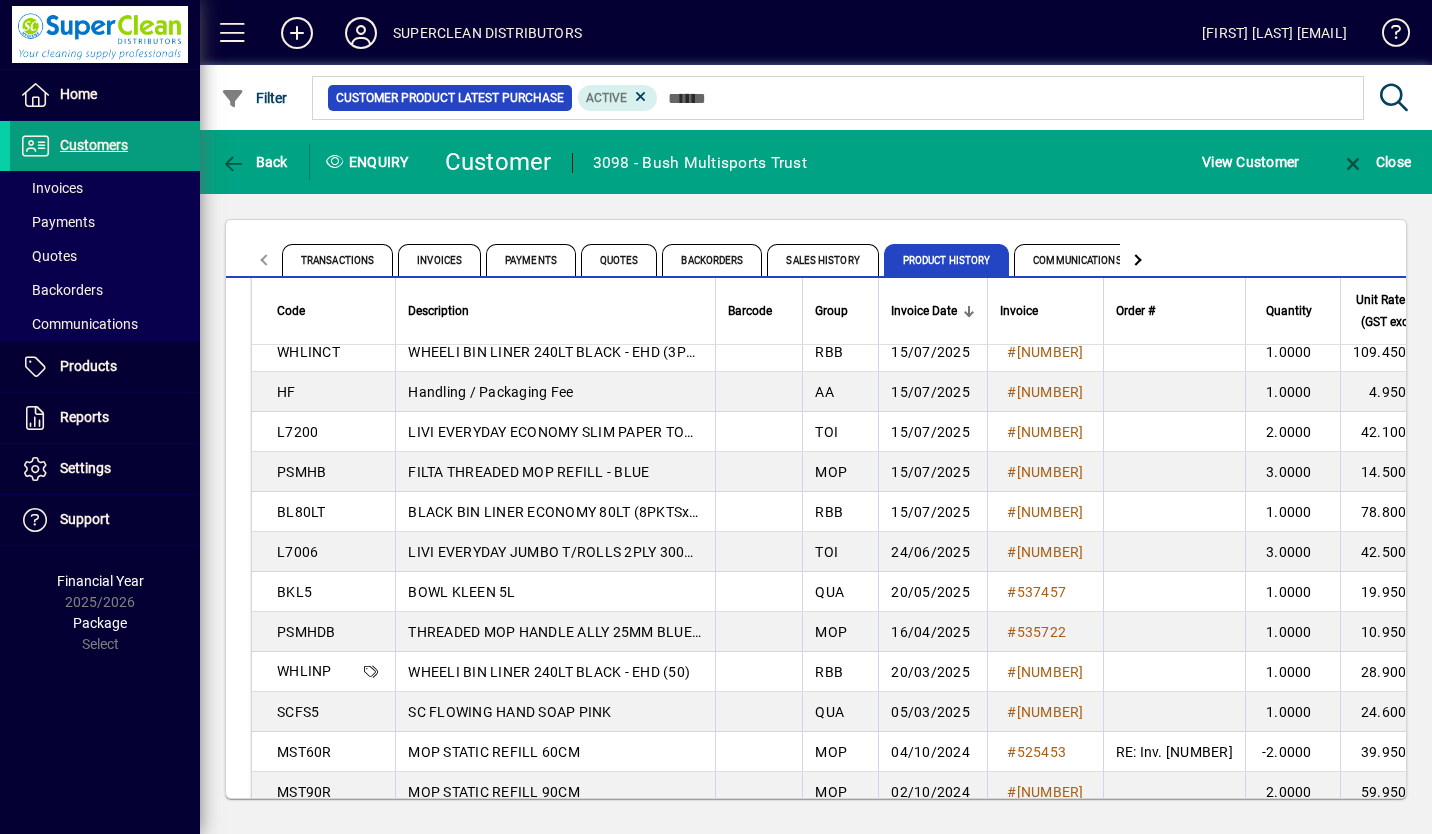 scroll, scrollTop: 40, scrollLeft: 0, axis: vertical 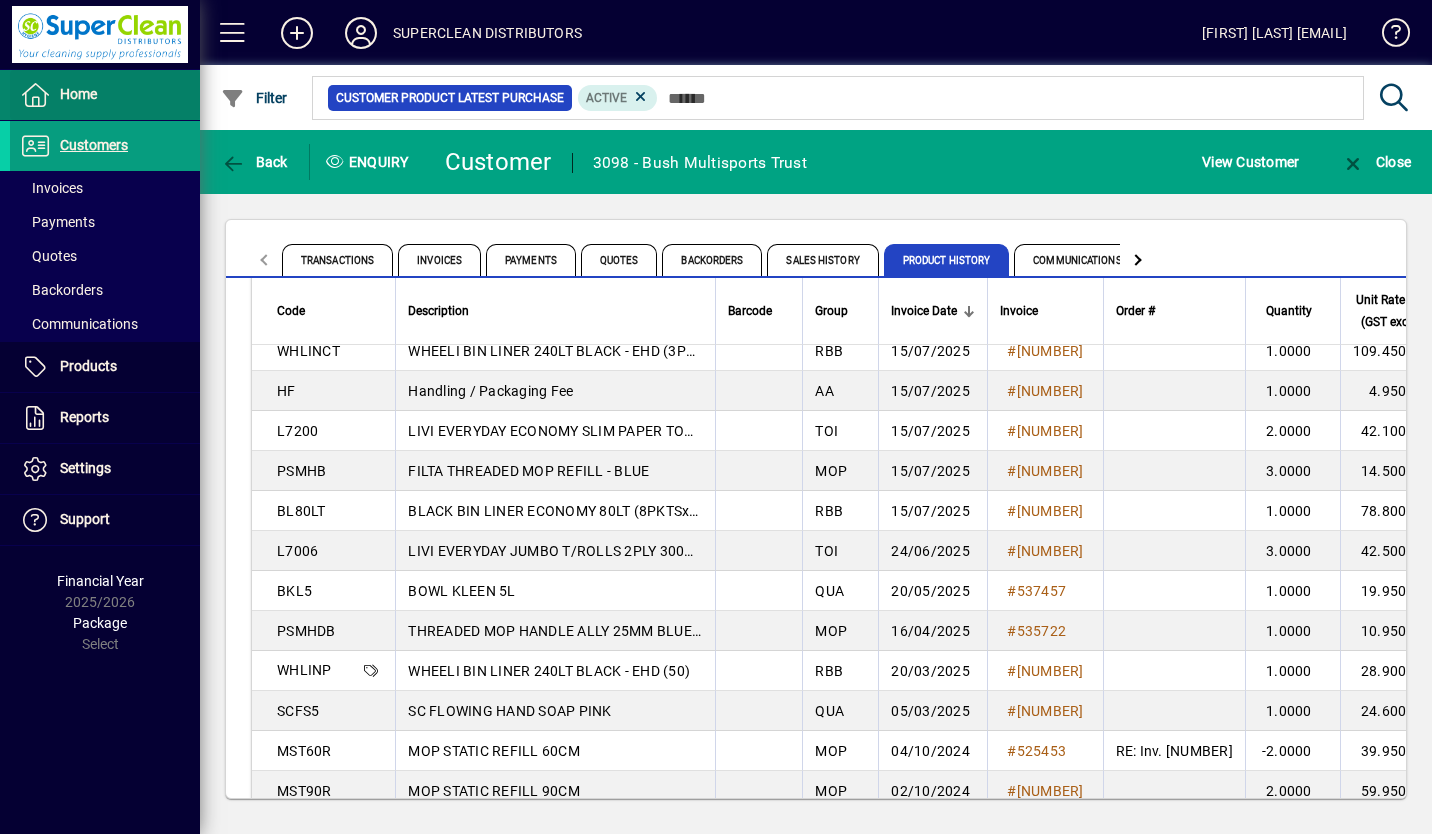 click on "Home" at bounding box center [78, 94] 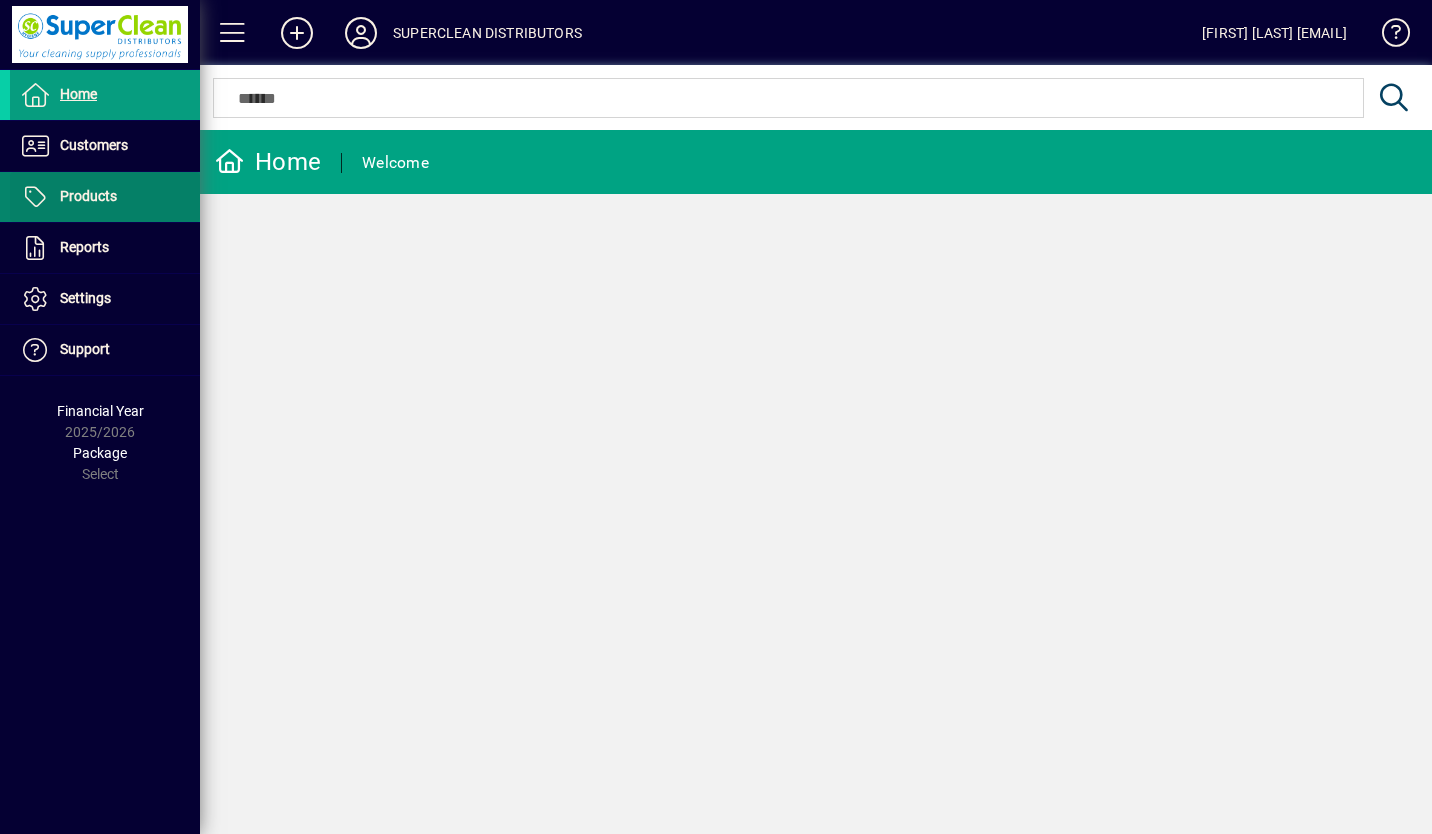click at bounding box center (105, 197) 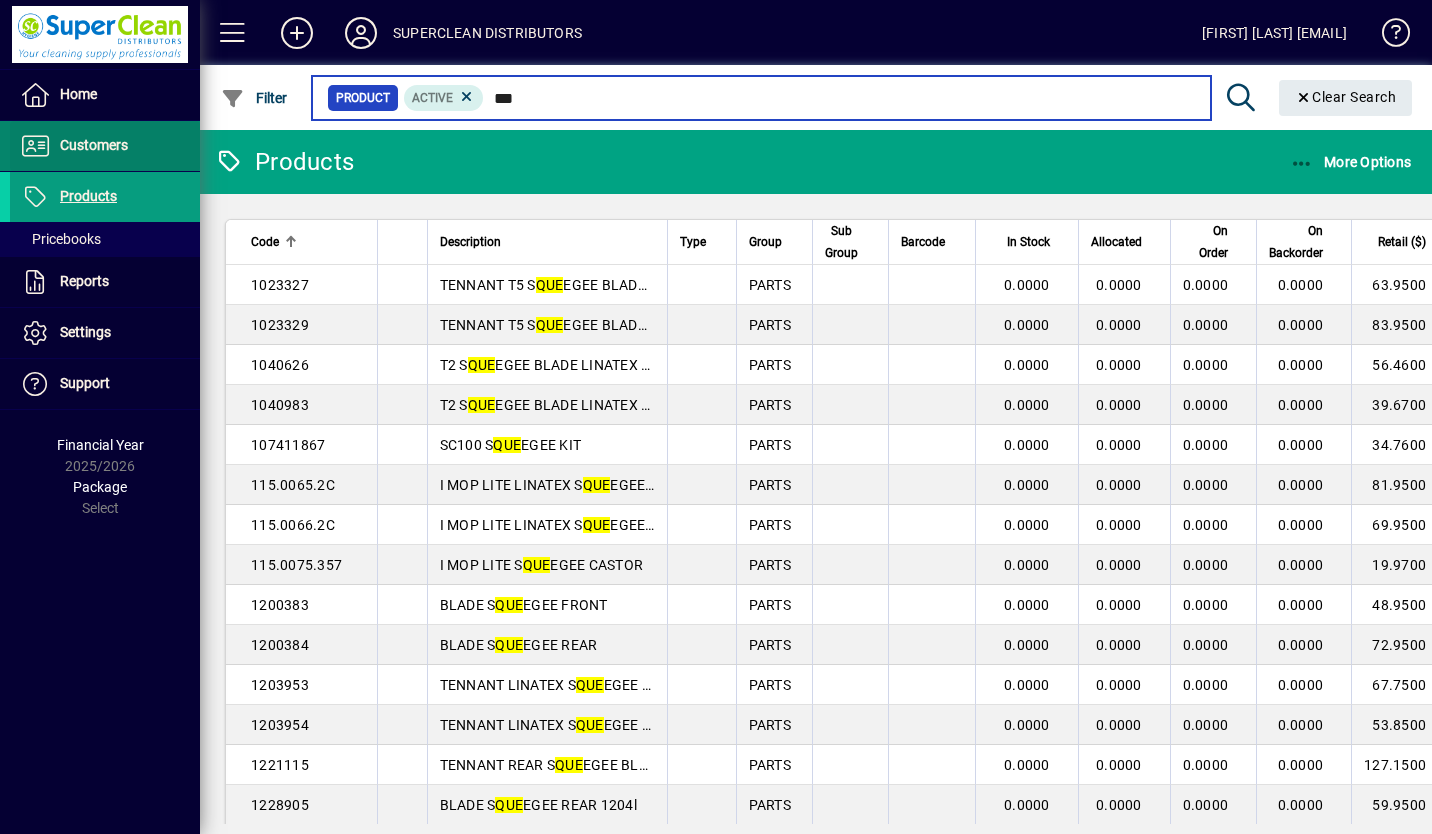 type on "***" 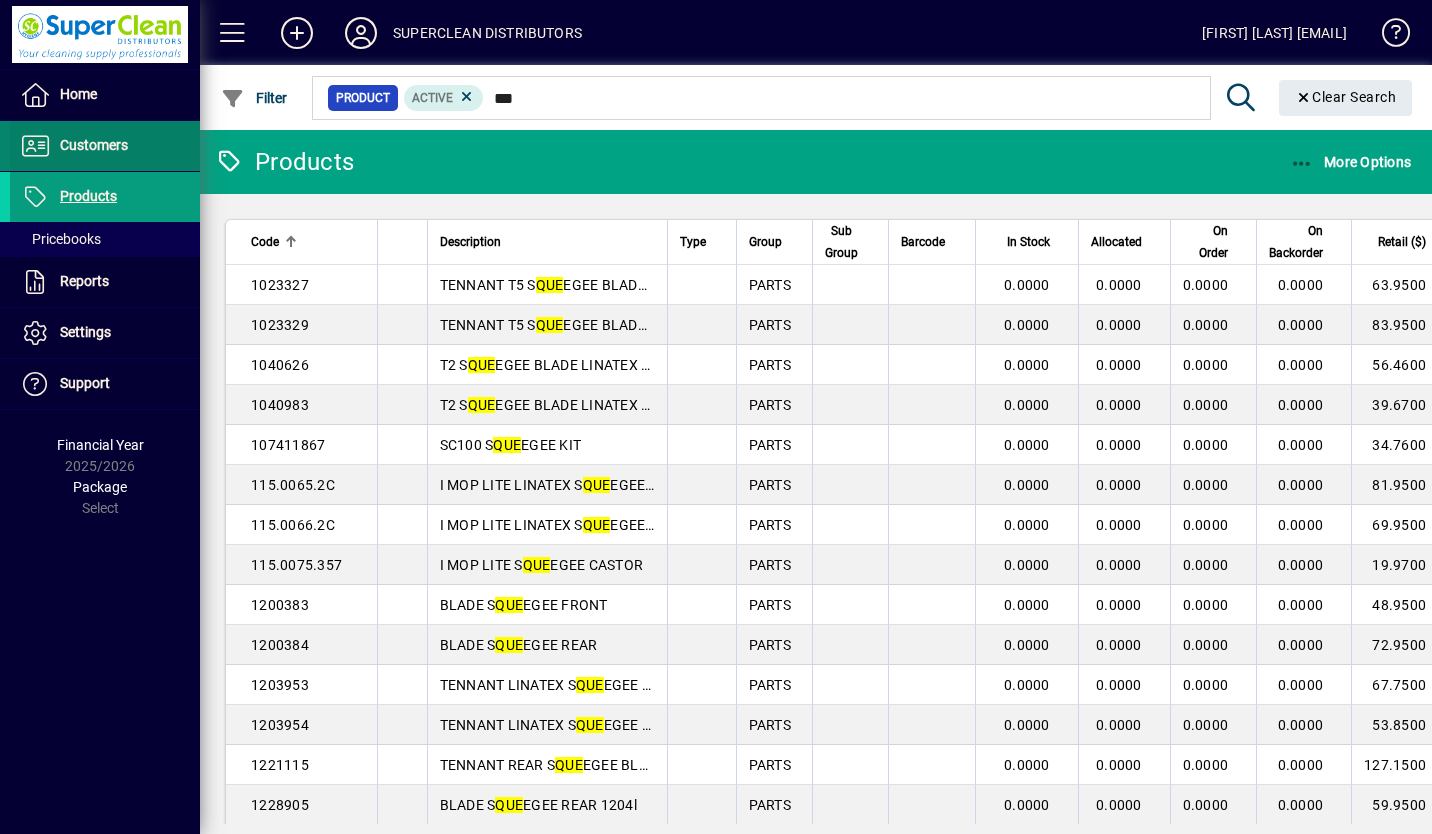 click on "Customers" at bounding box center [94, 145] 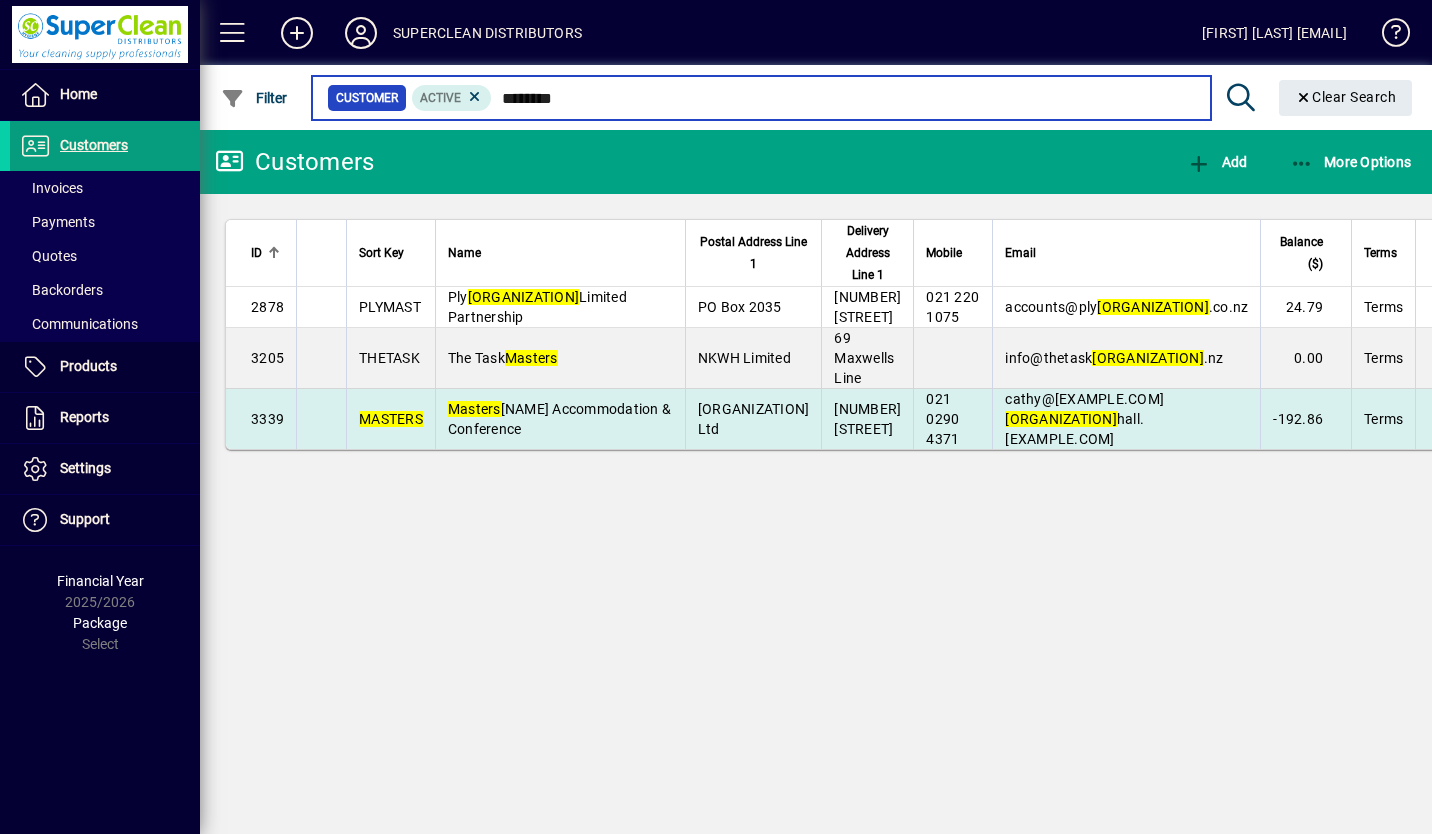 type on "*******" 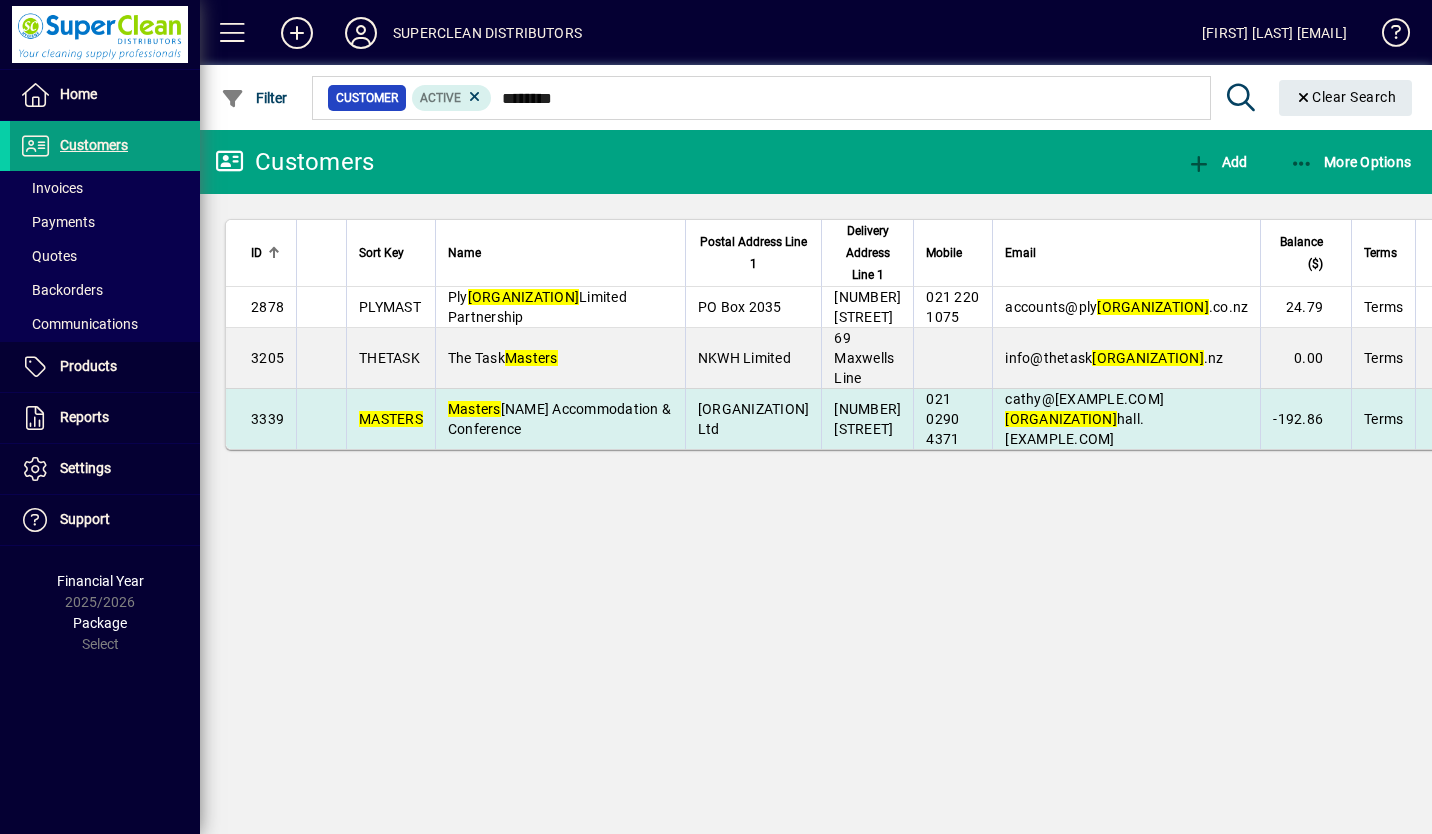 click on "[ORGANIZATION] Accommodation & Conference" at bounding box center [559, 419] 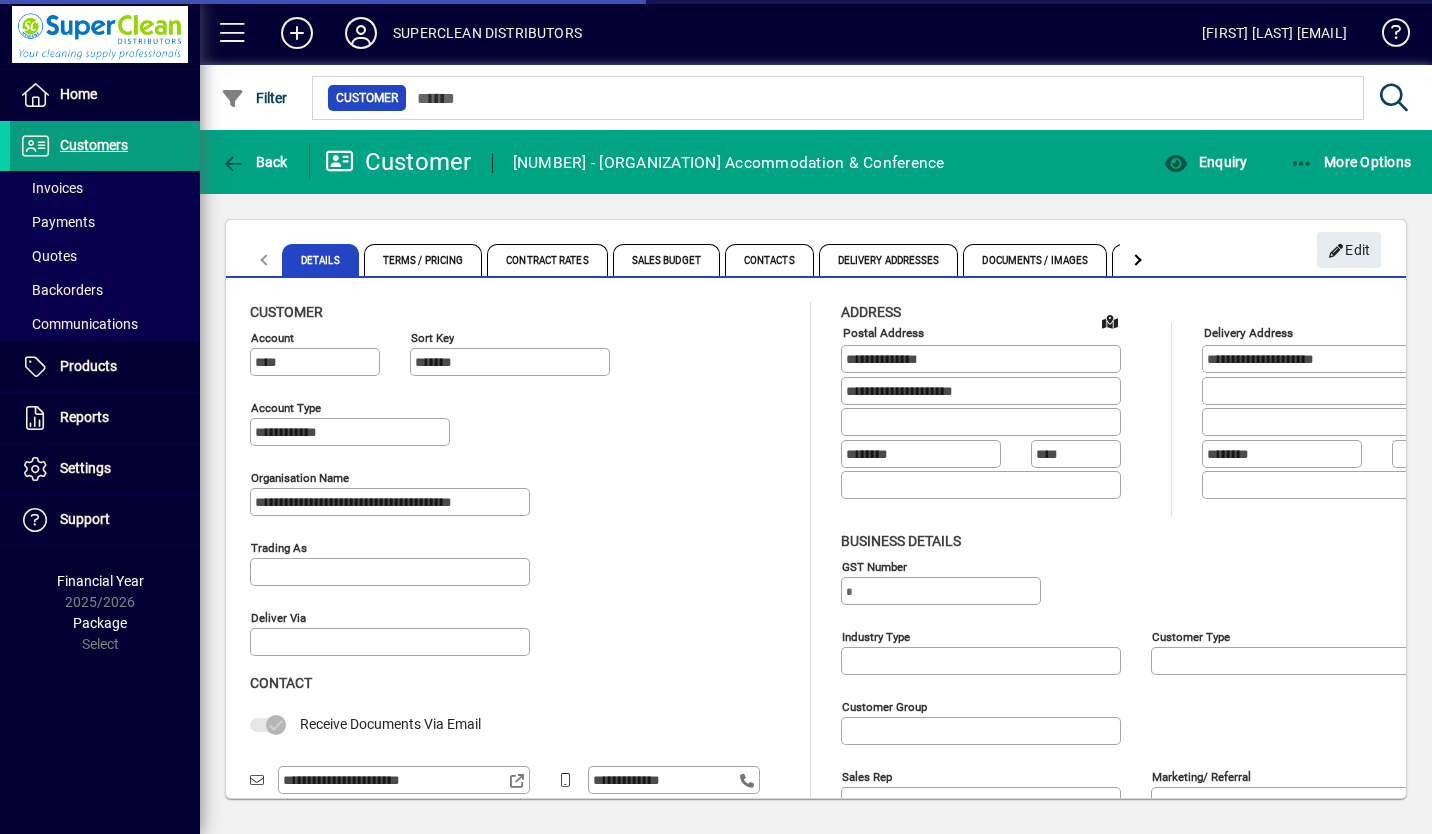 type on "**********" 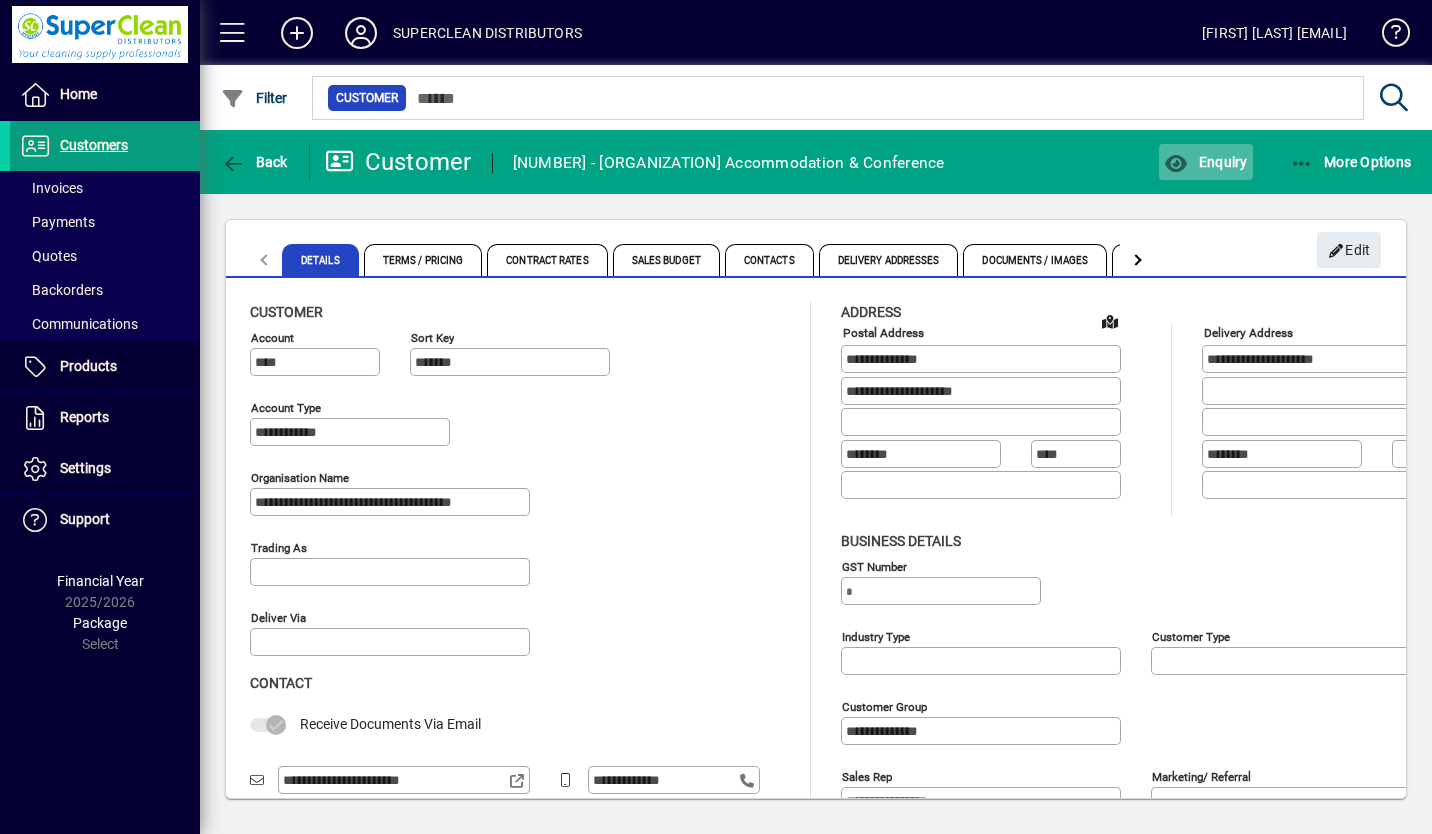 type 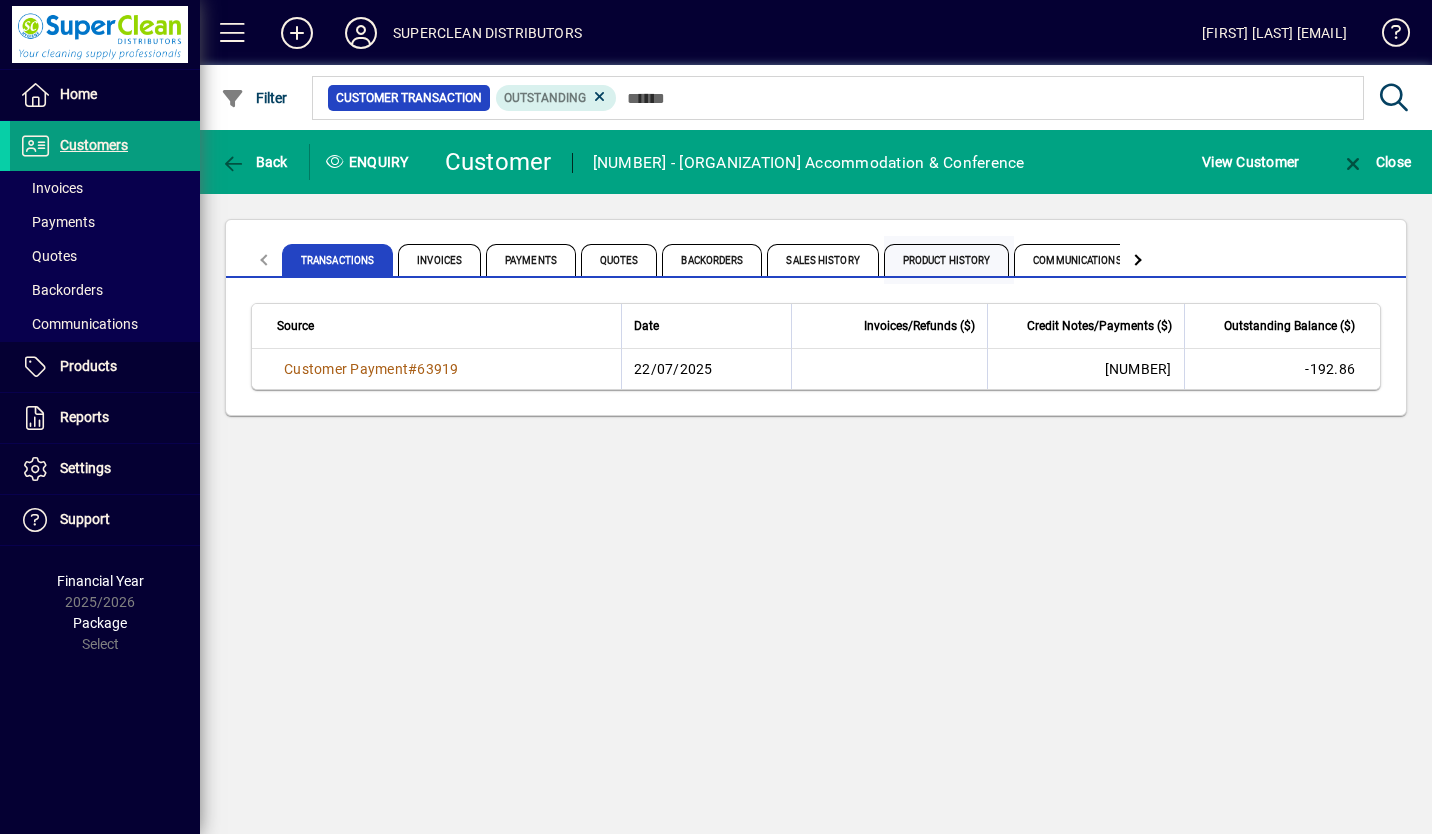 click on "Product History" at bounding box center (947, 260) 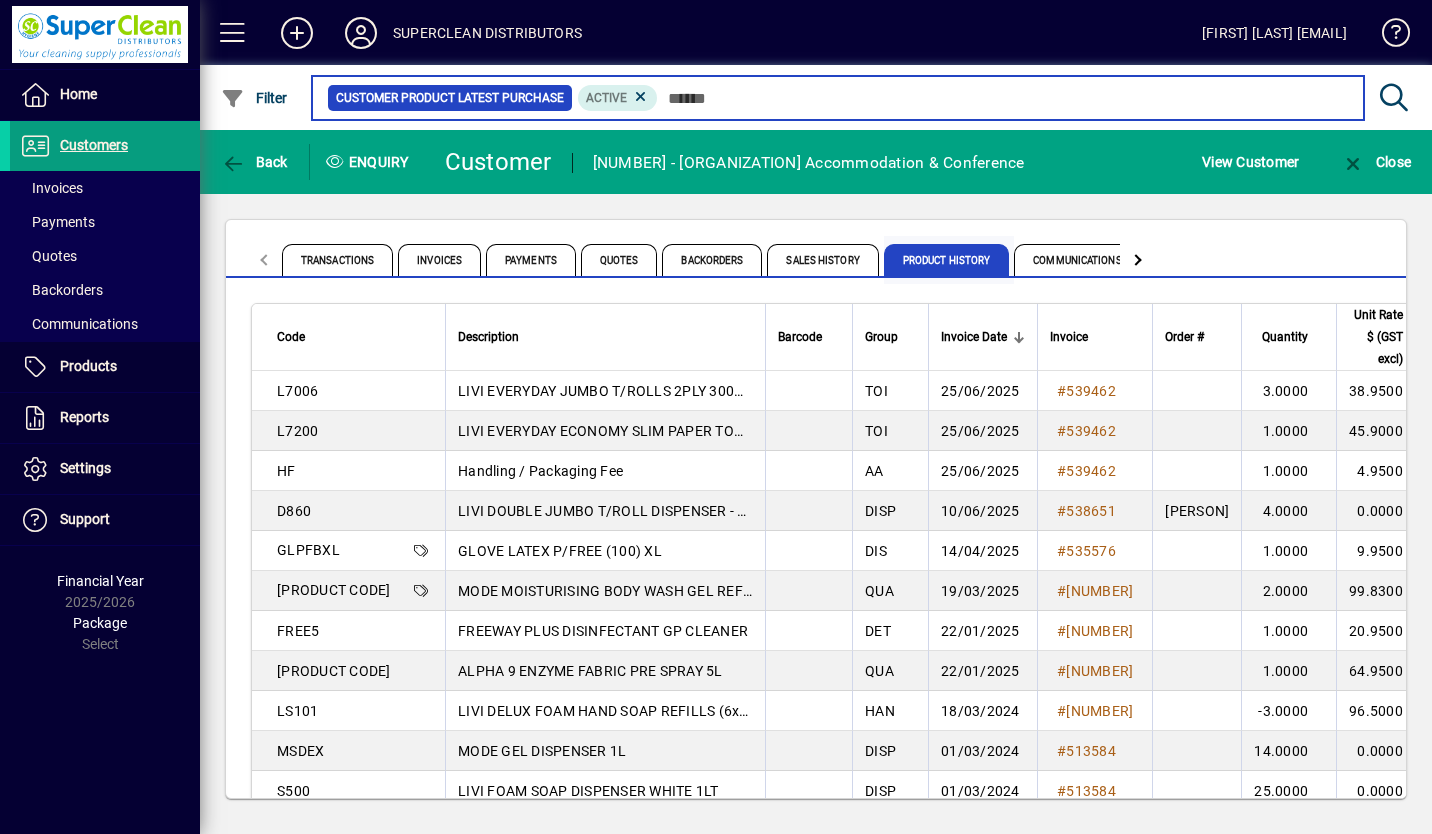 type on "*" 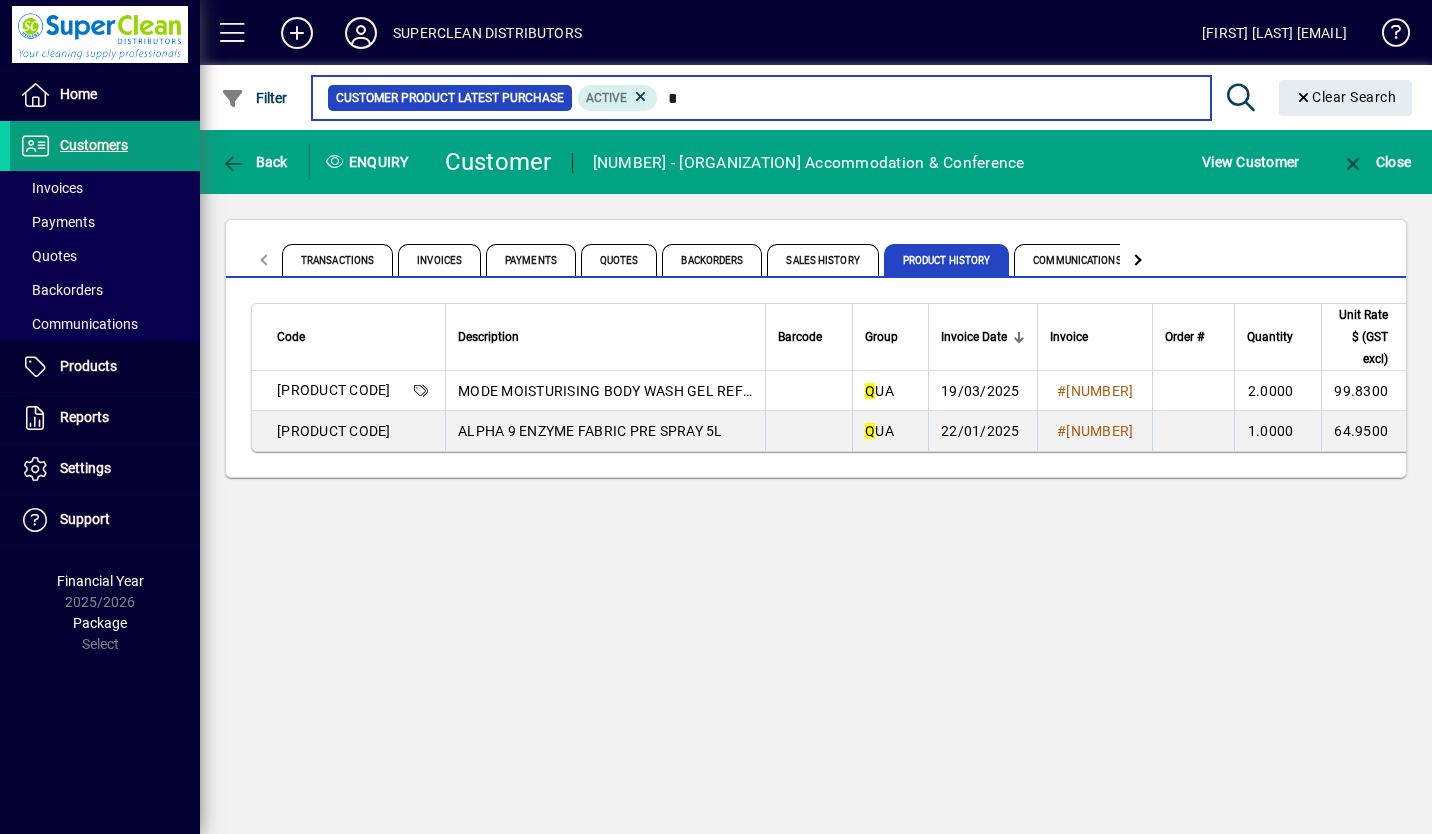 type 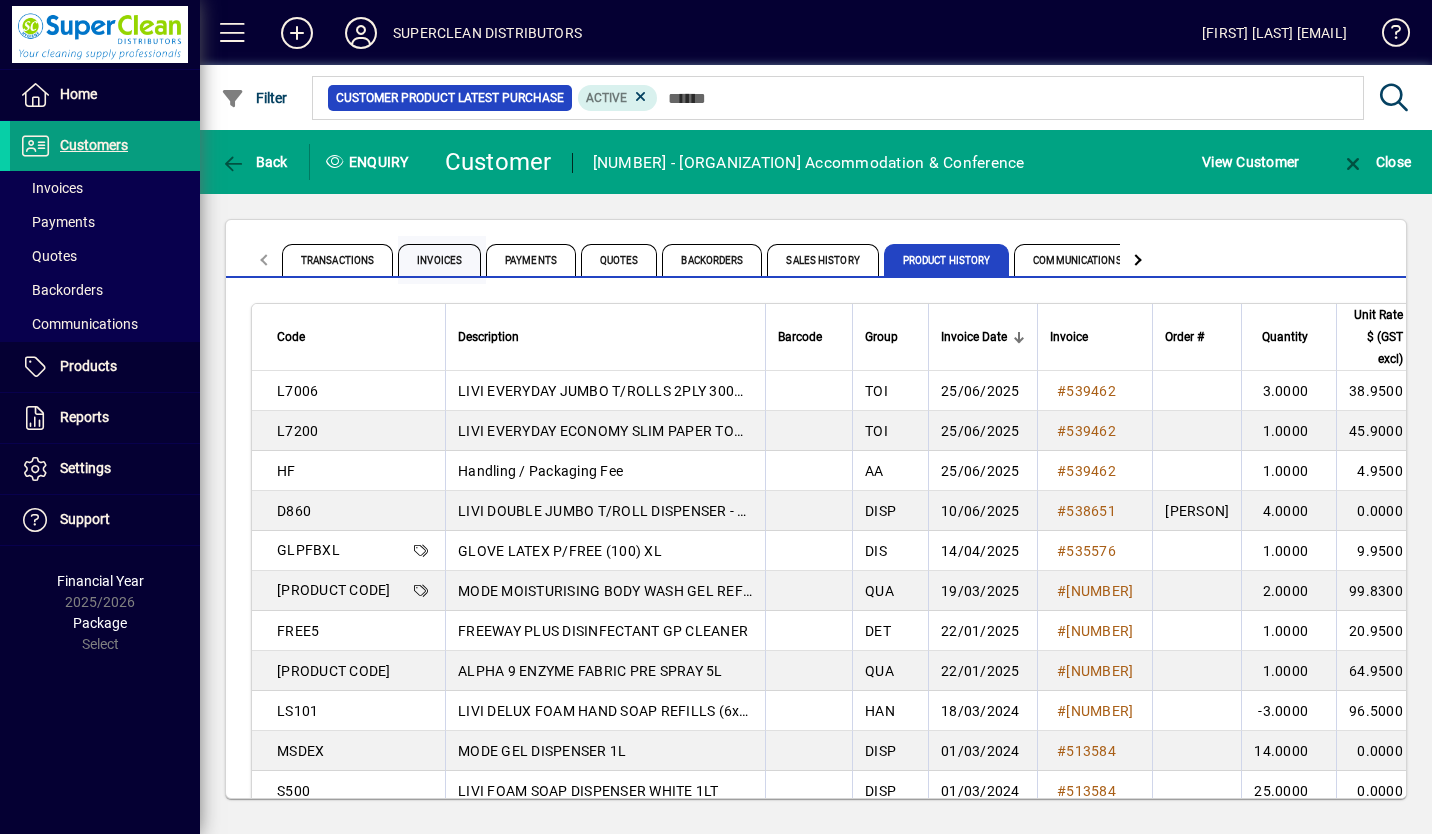 click on "Invoices" at bounding box center (439, 260) 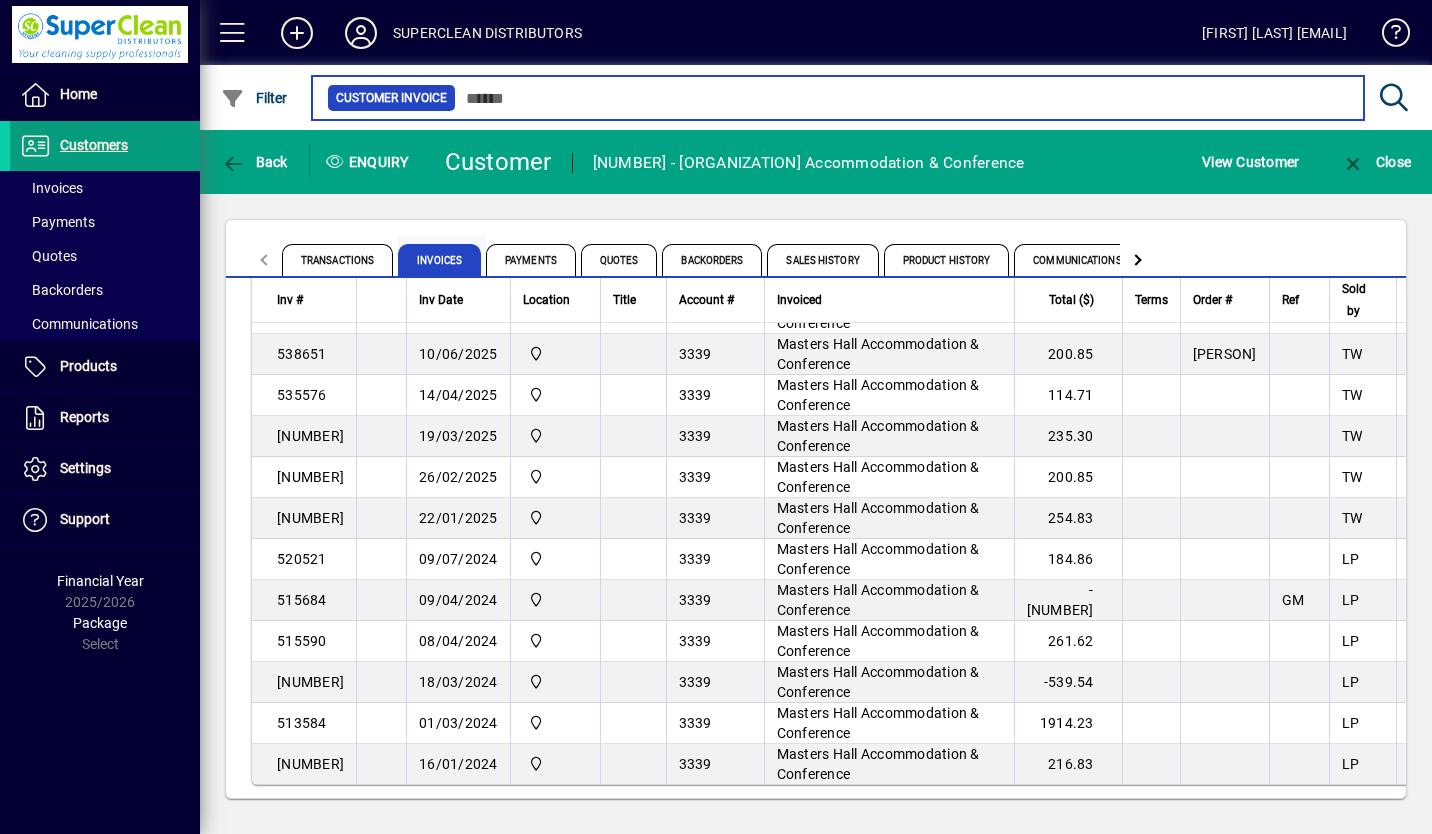 scroll, scrollTop: 0, scrollLeft: 0, axis: both 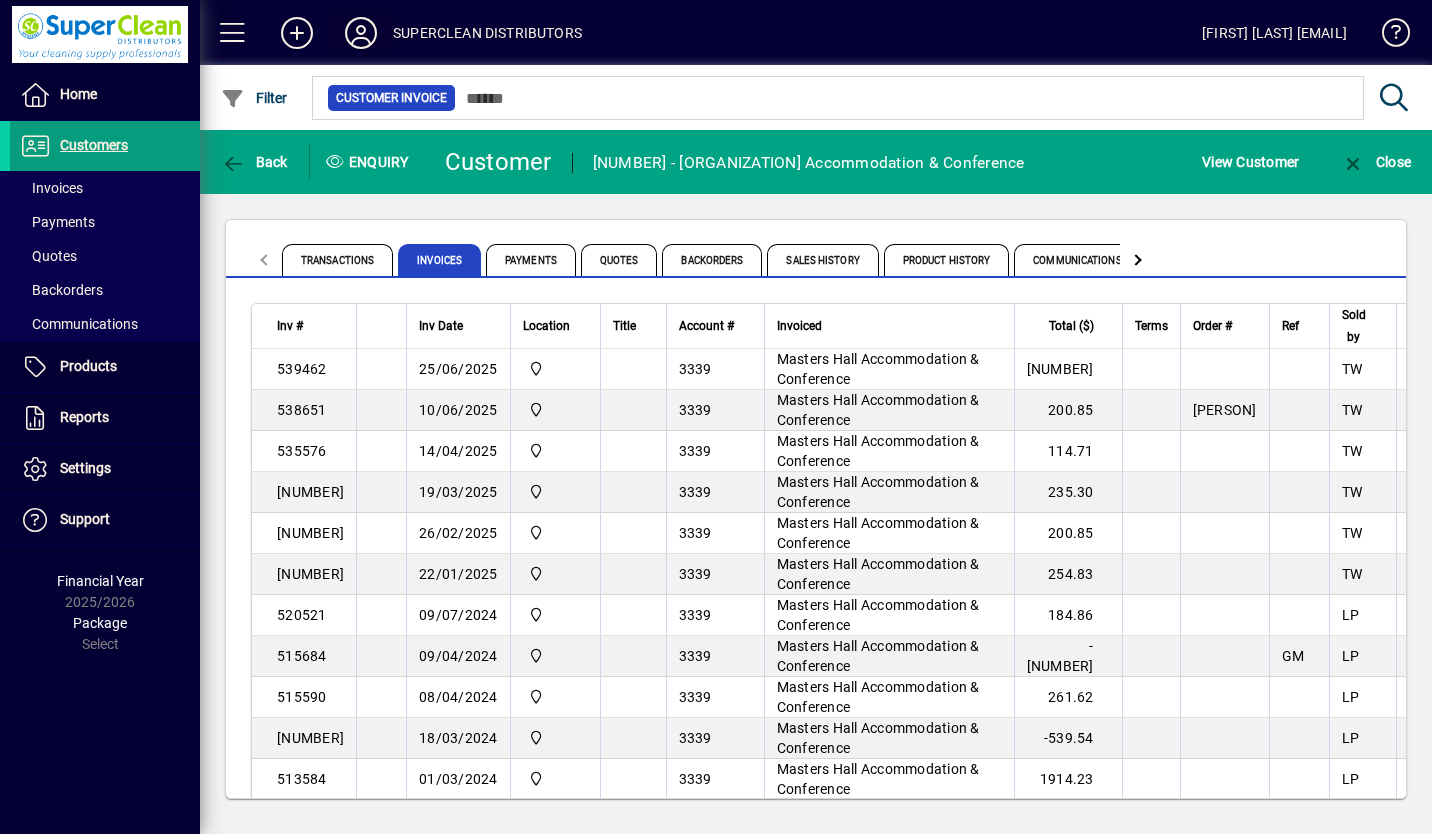 type 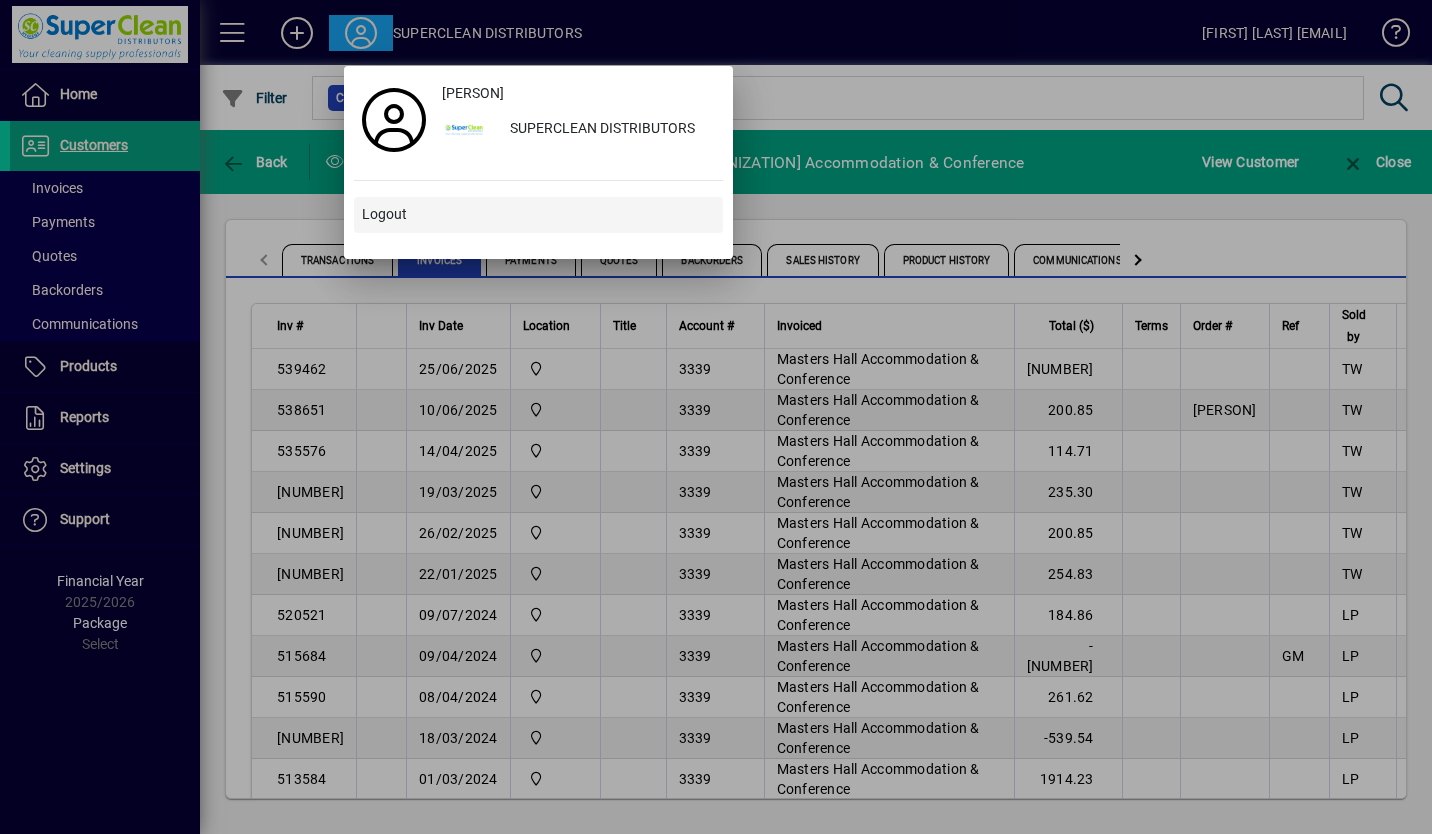 type 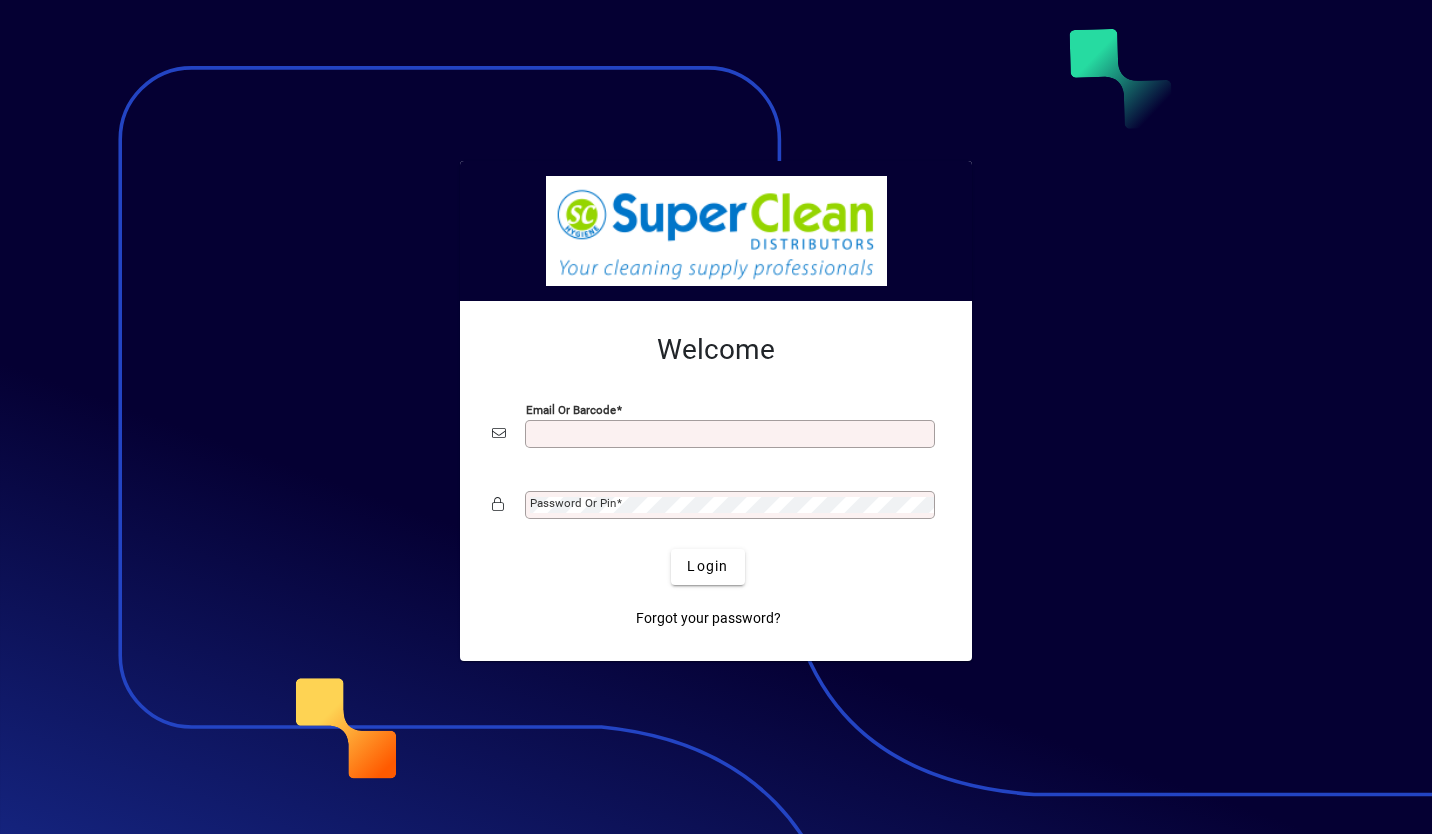 scroll, scrollTop: 0, scrollLeft: 0, axis: both 